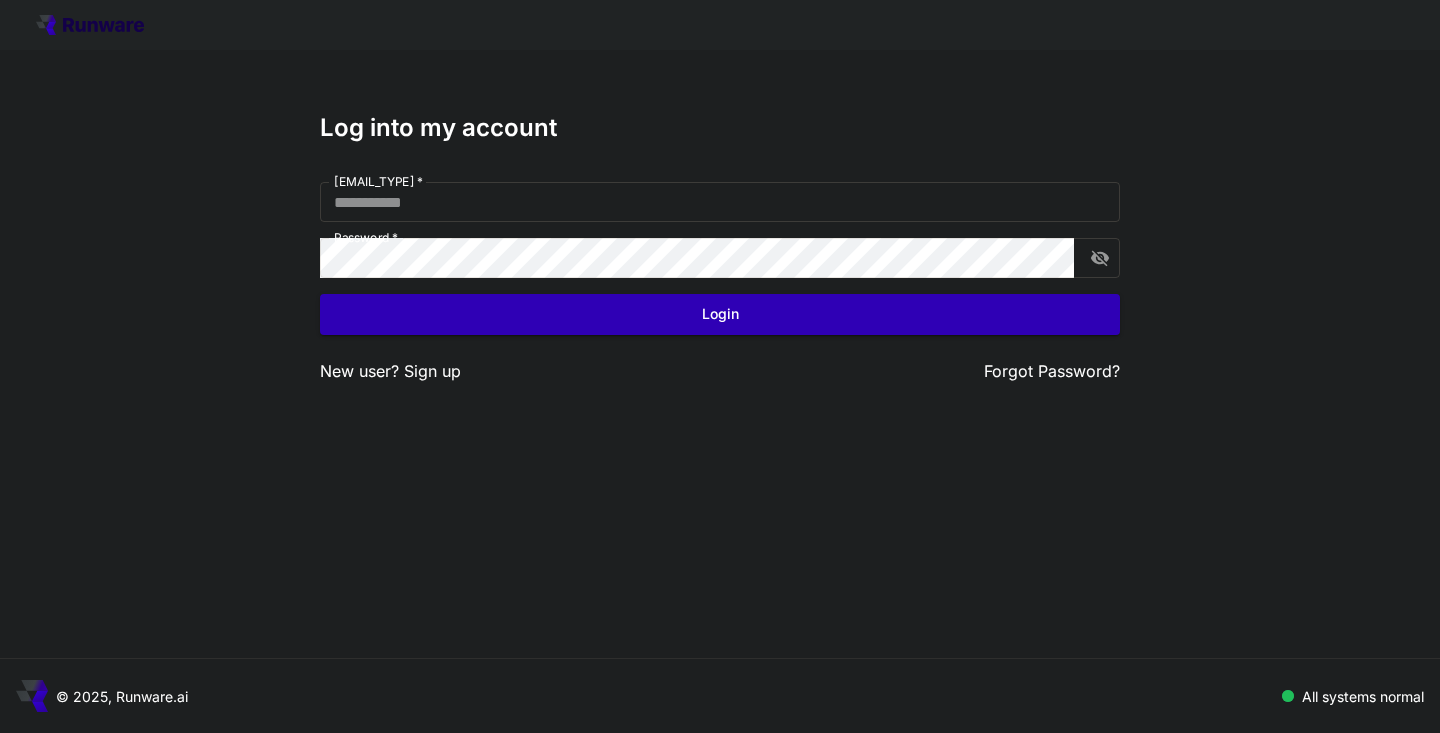 scroll, scrollTop: 0, scrollLeft: 0, axis: both 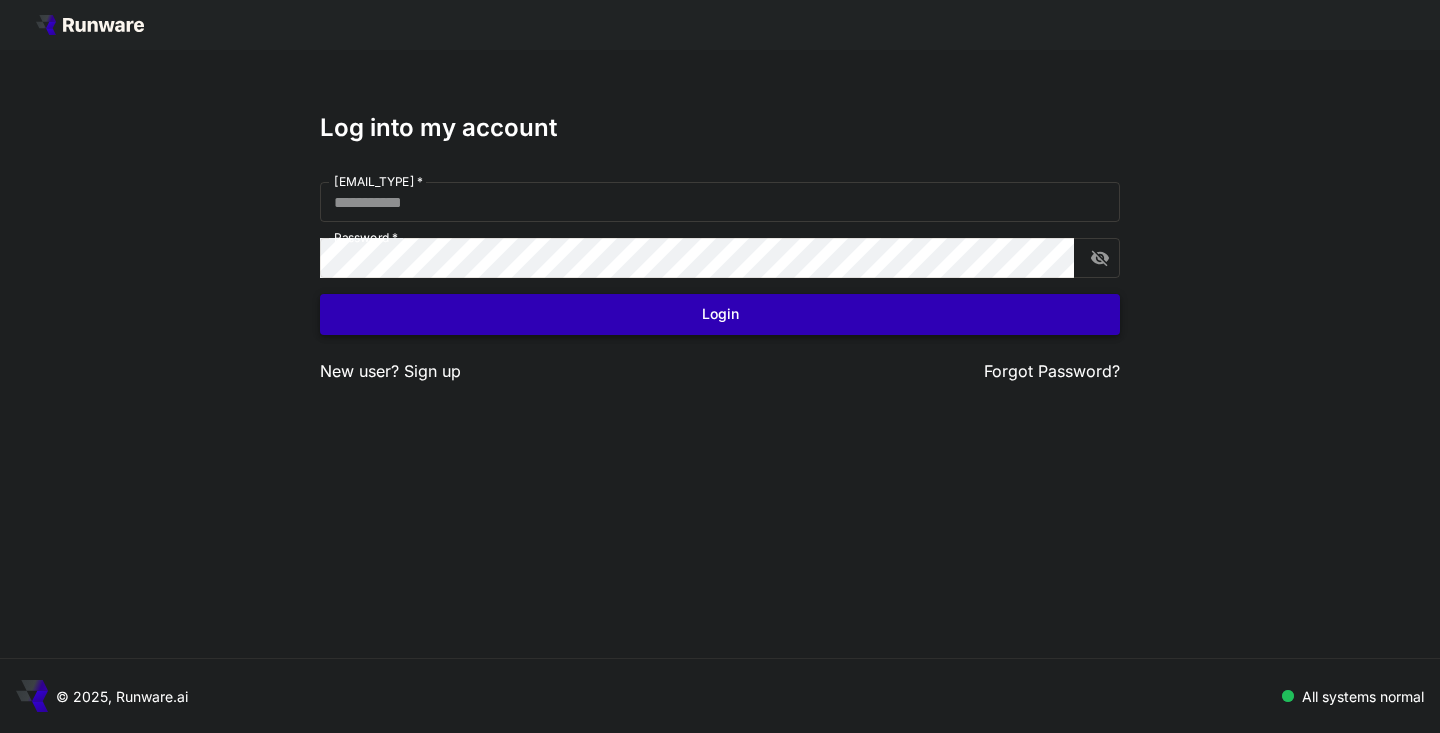 type on "**********" 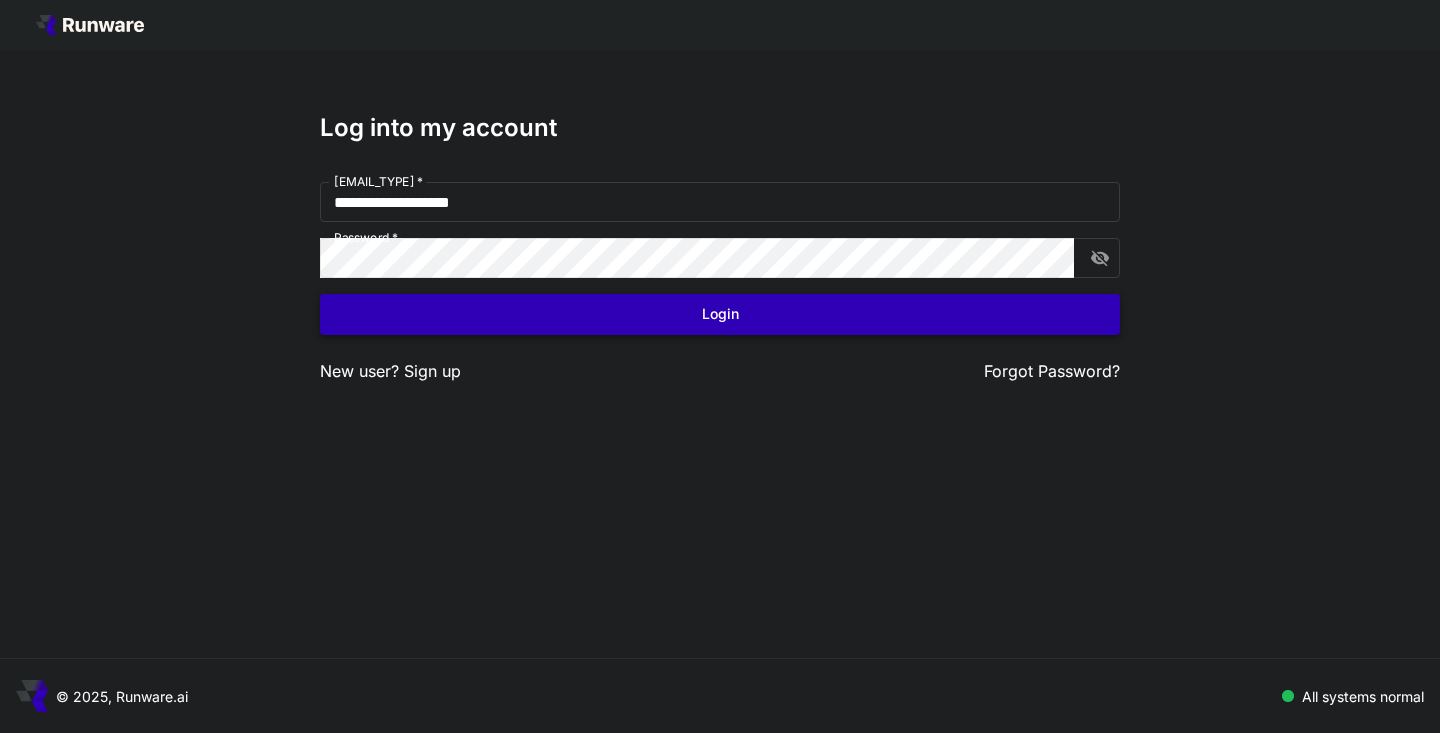 click on "Login" at bounding box center [720, 314] 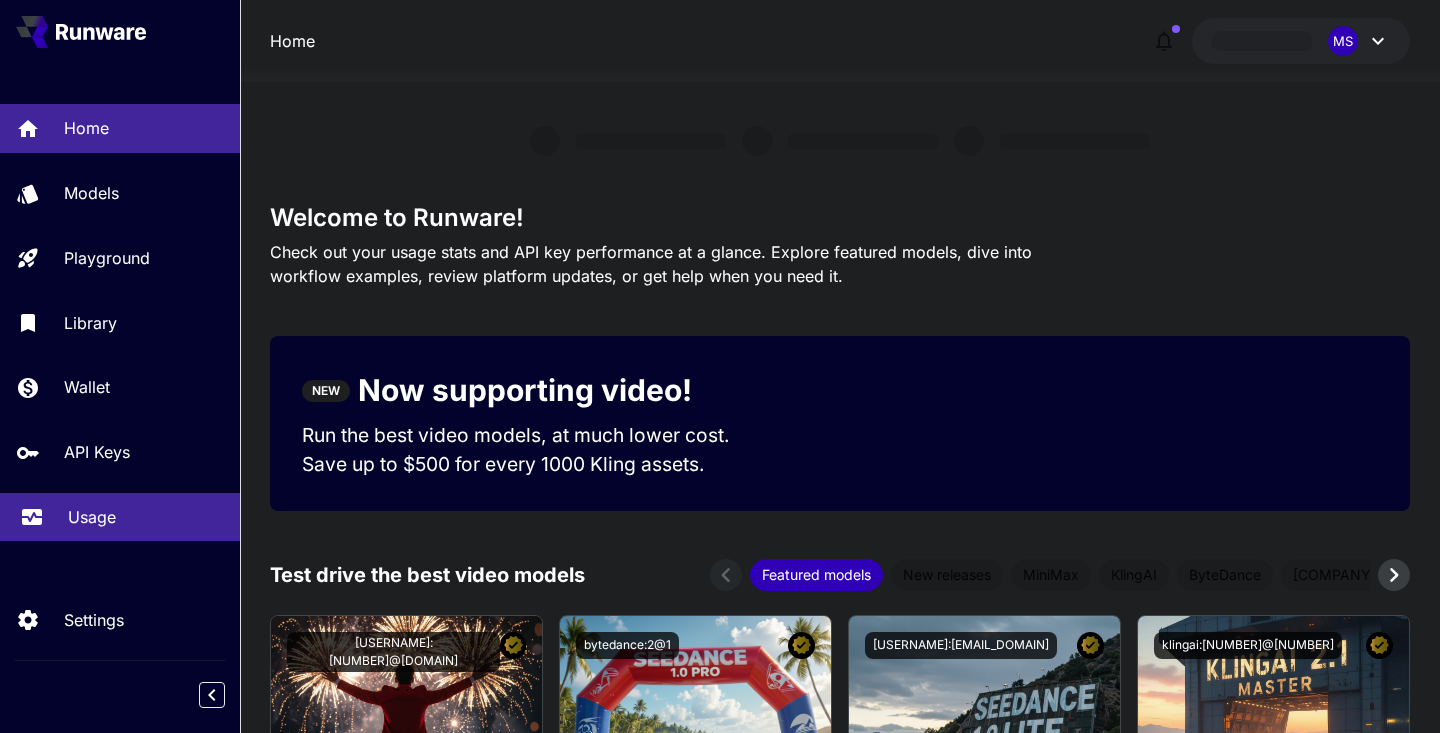 click on "Usage" at bounding box center [146, 517] 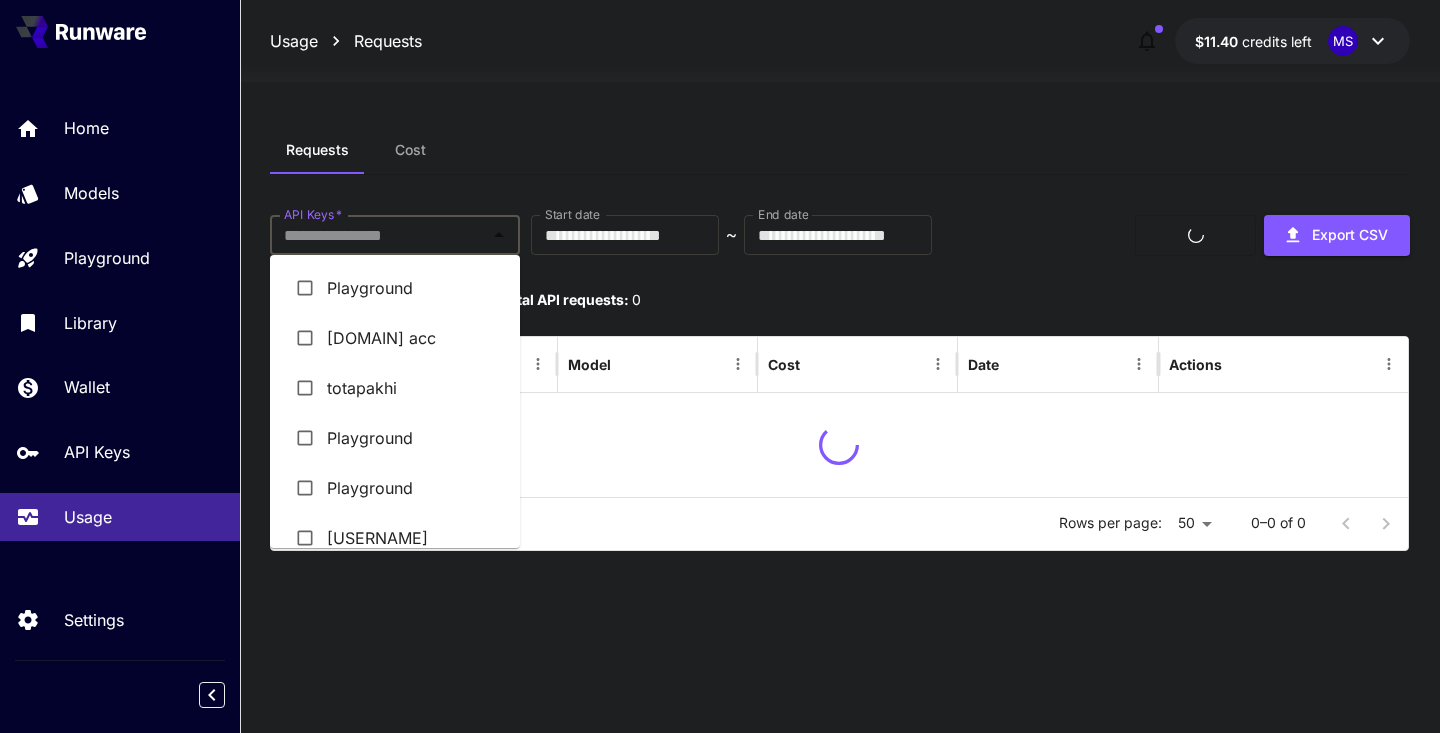 click on "API Keys   *" at bounding box center [378, 235] 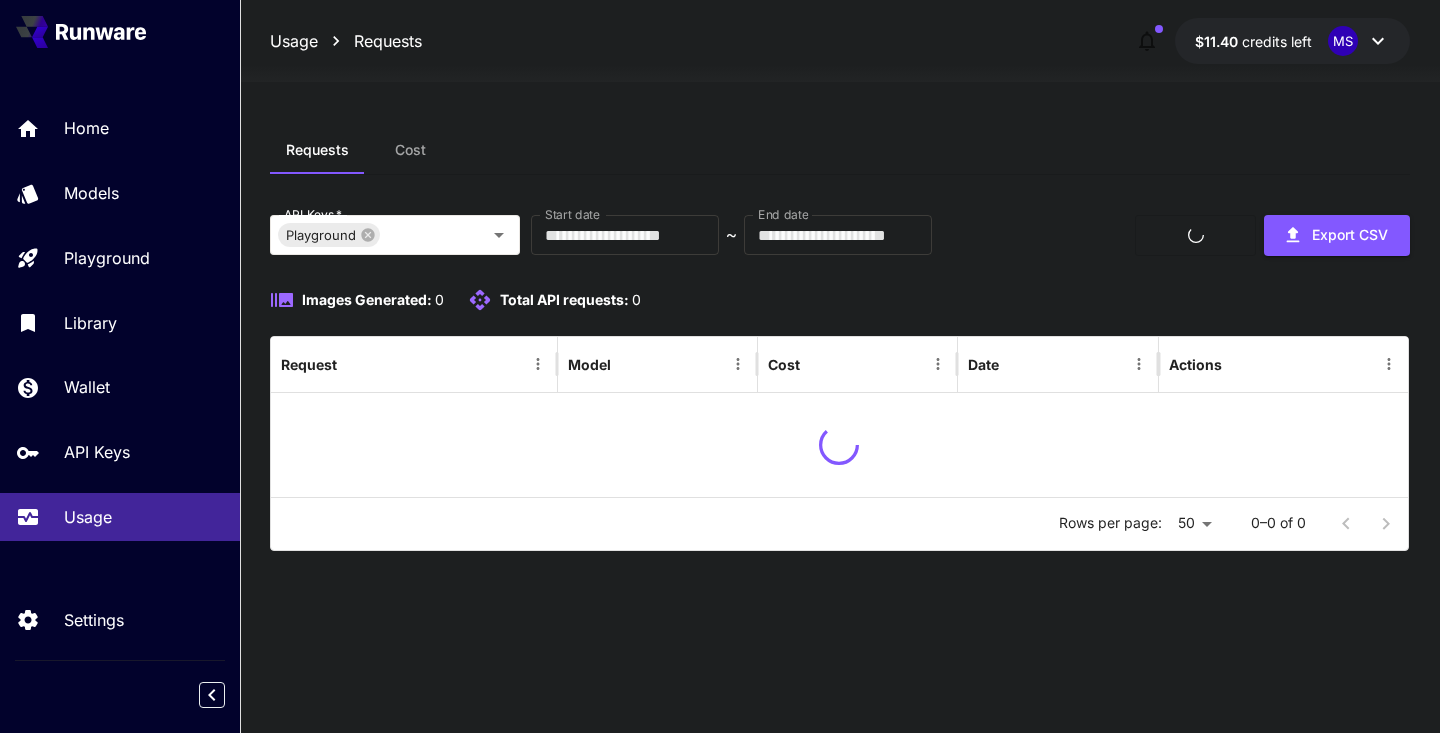 click on "**********" at bounding box center (840, 346) 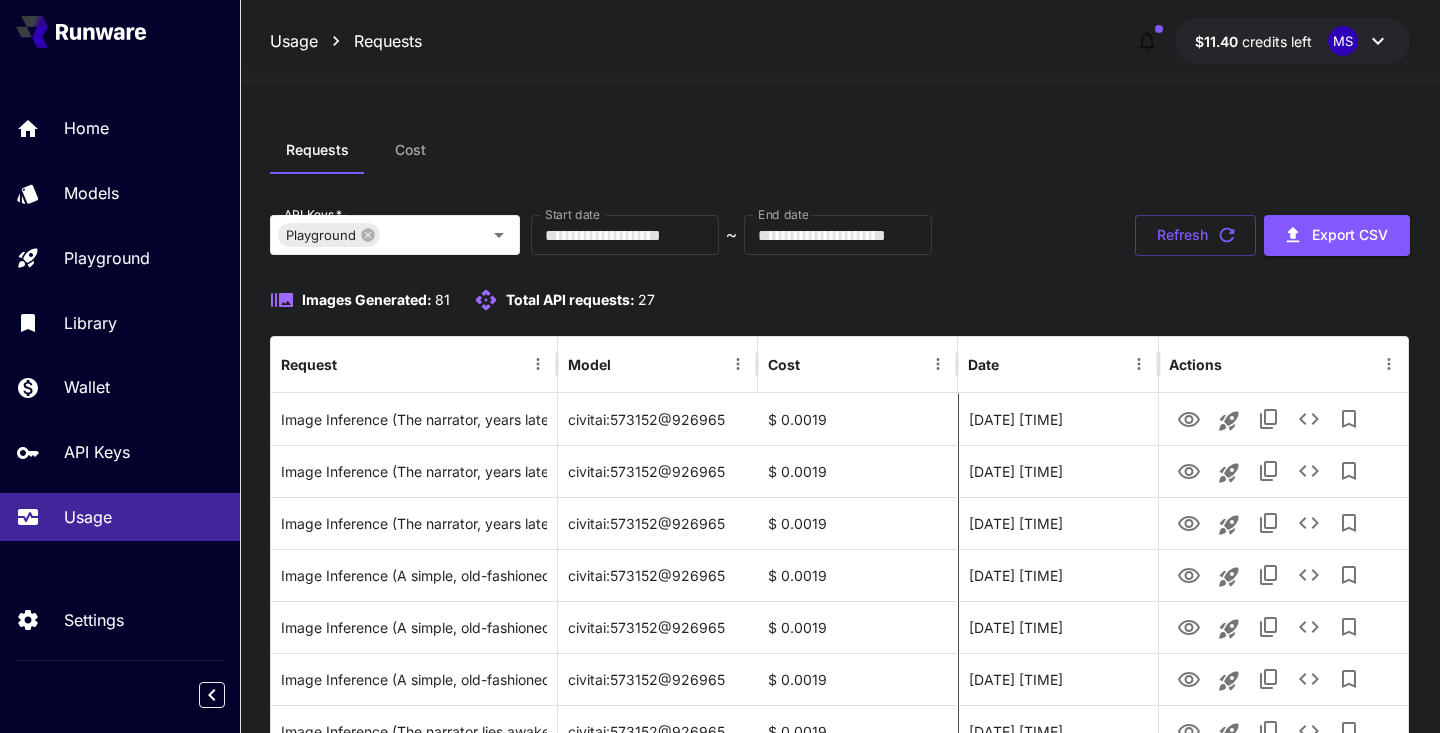 scroll, scrollTop: 163, scrollLeft: 0, axis: vertical 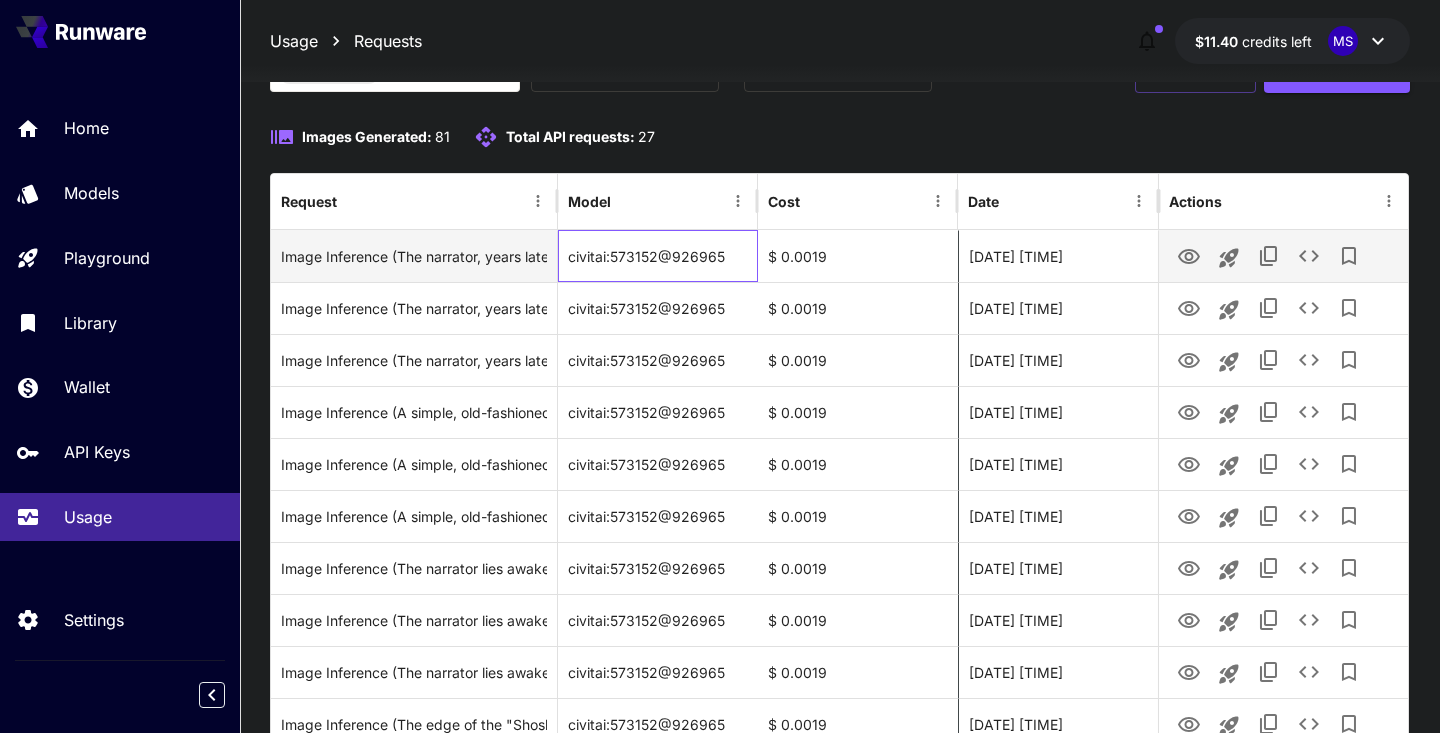 click on "civitai:573152@926965" at bounding box center [658, 256] 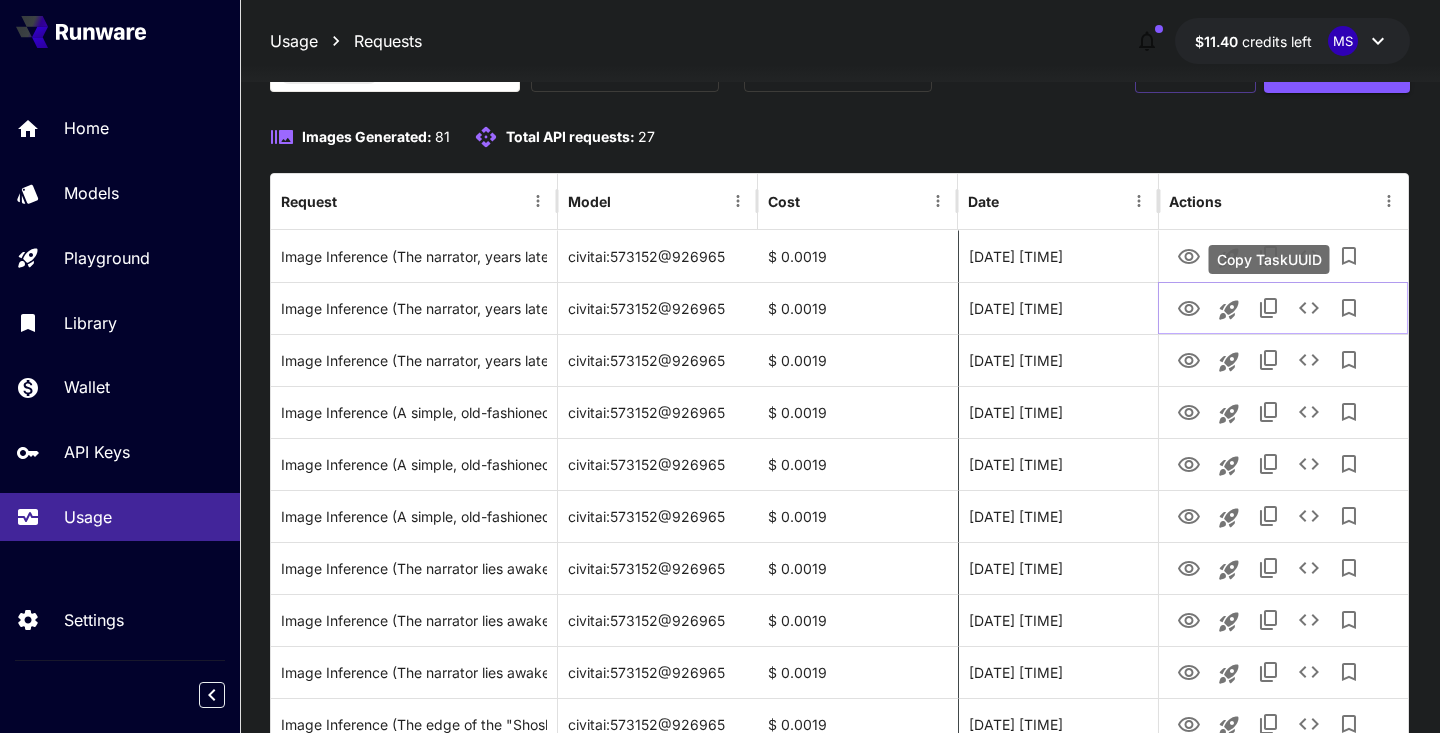 click on "Copy TaskUUID" at bounding box center (1269, 259) 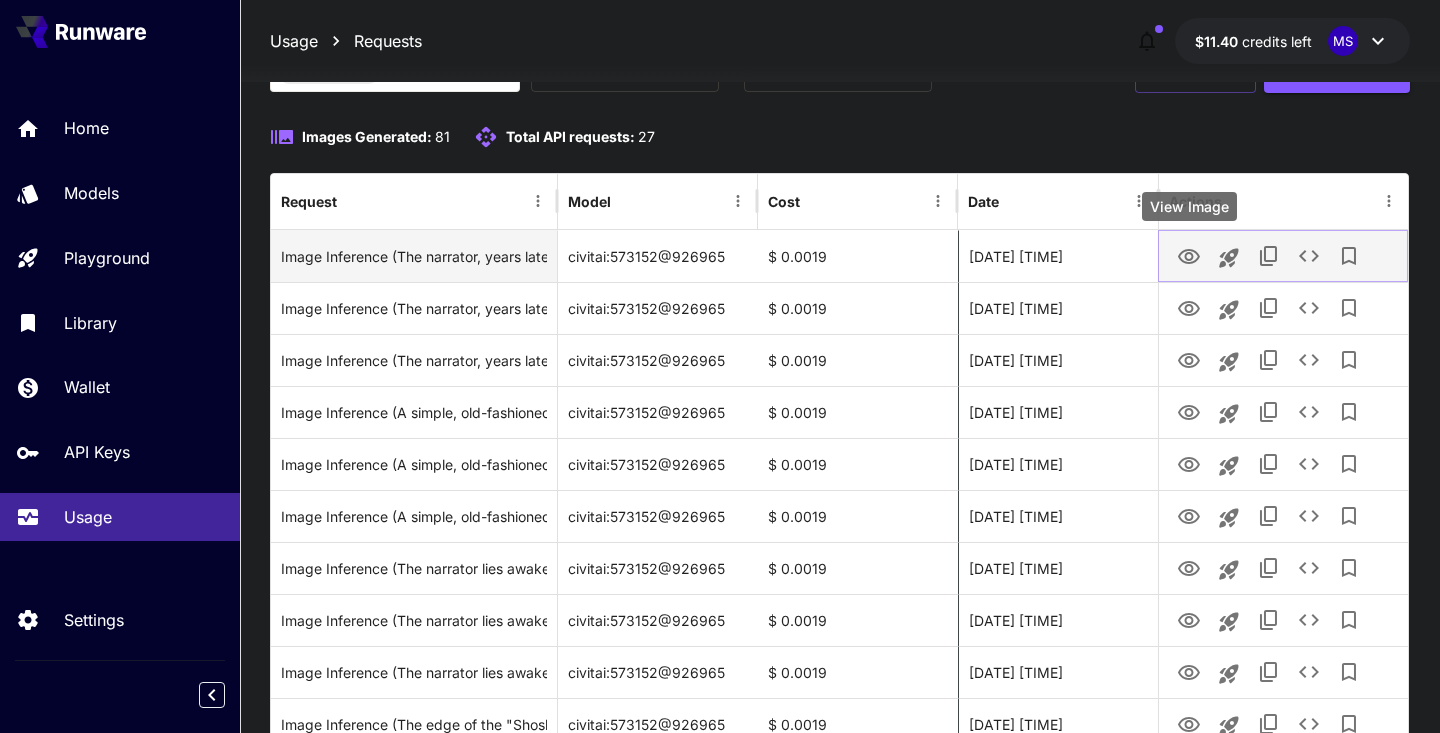 click 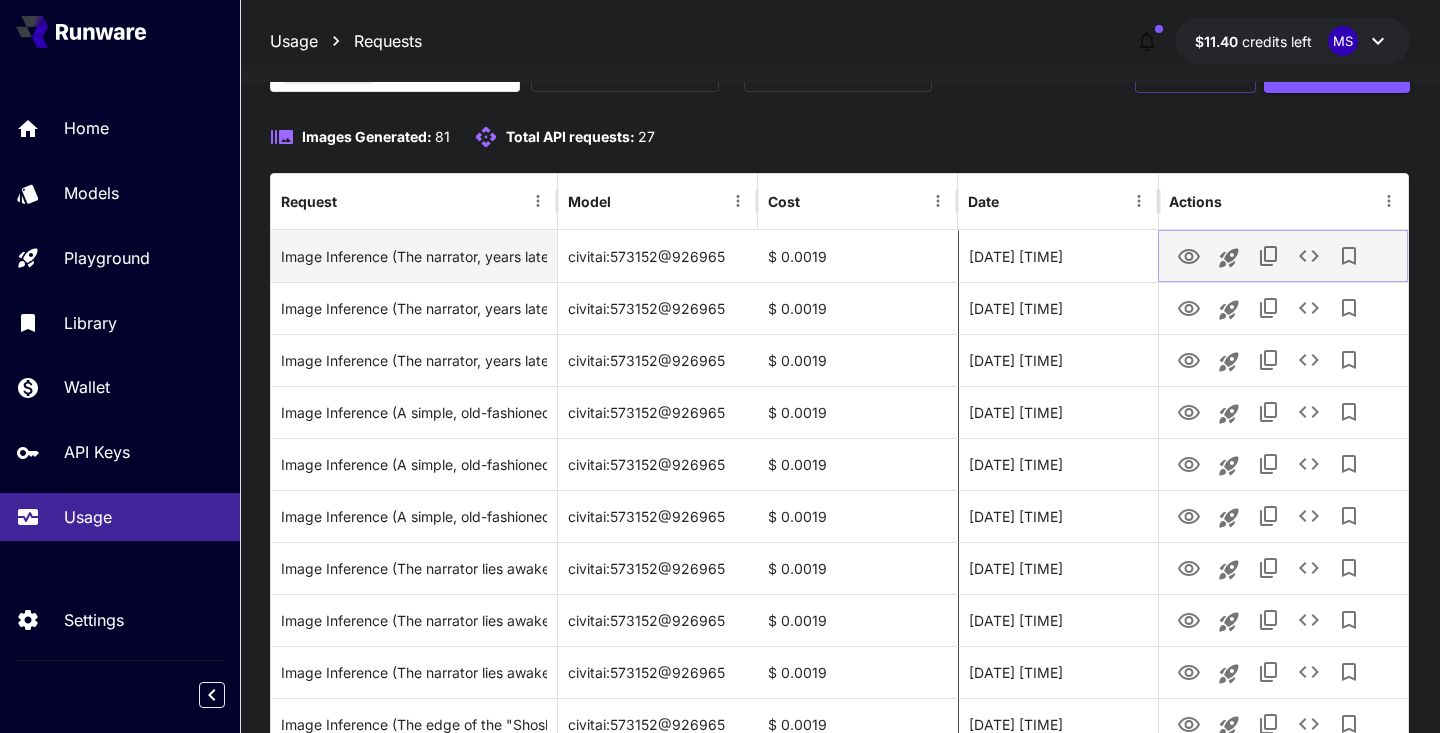 click 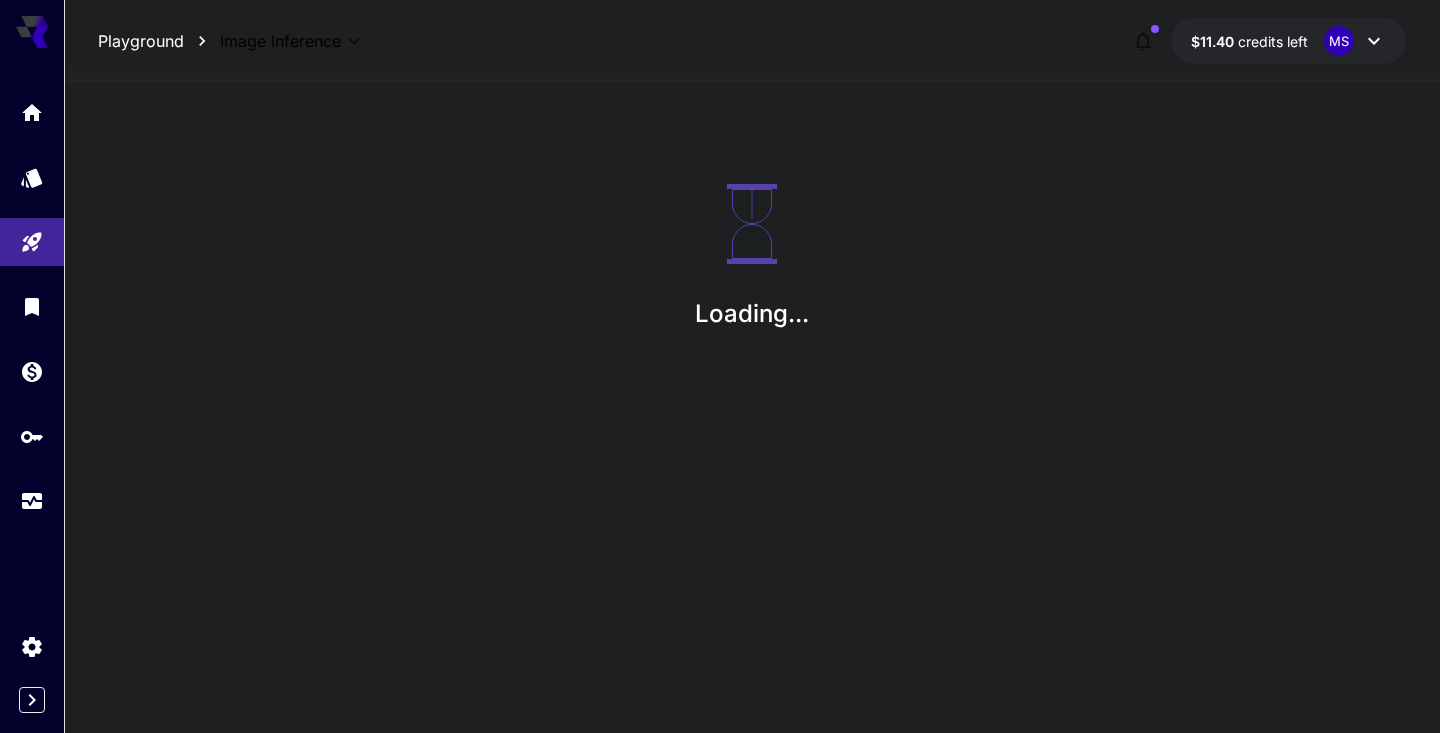 scroll, scrollTop: 0, scrollLeft: 0, axis: both 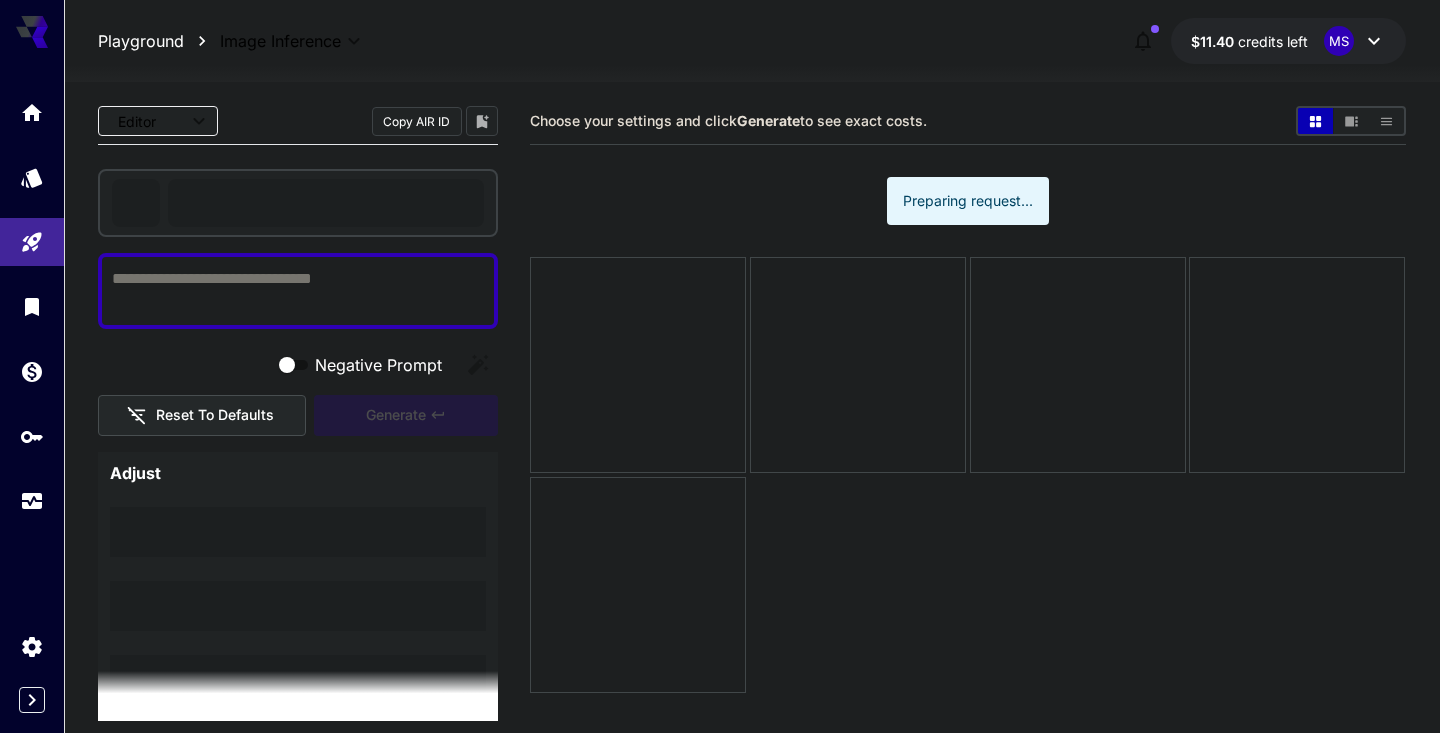 type on "**********" 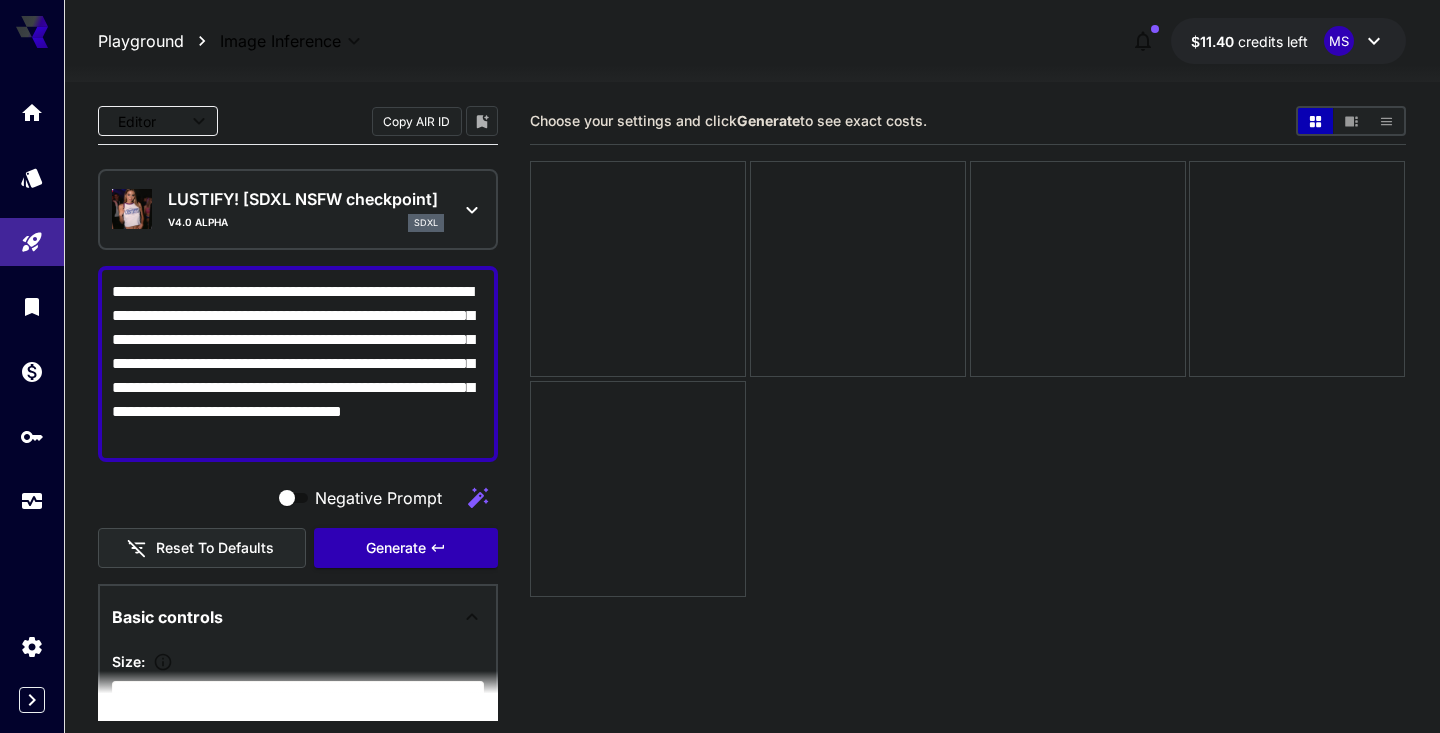 click on "Copy AIR ID" at bounding box center (417, 121) 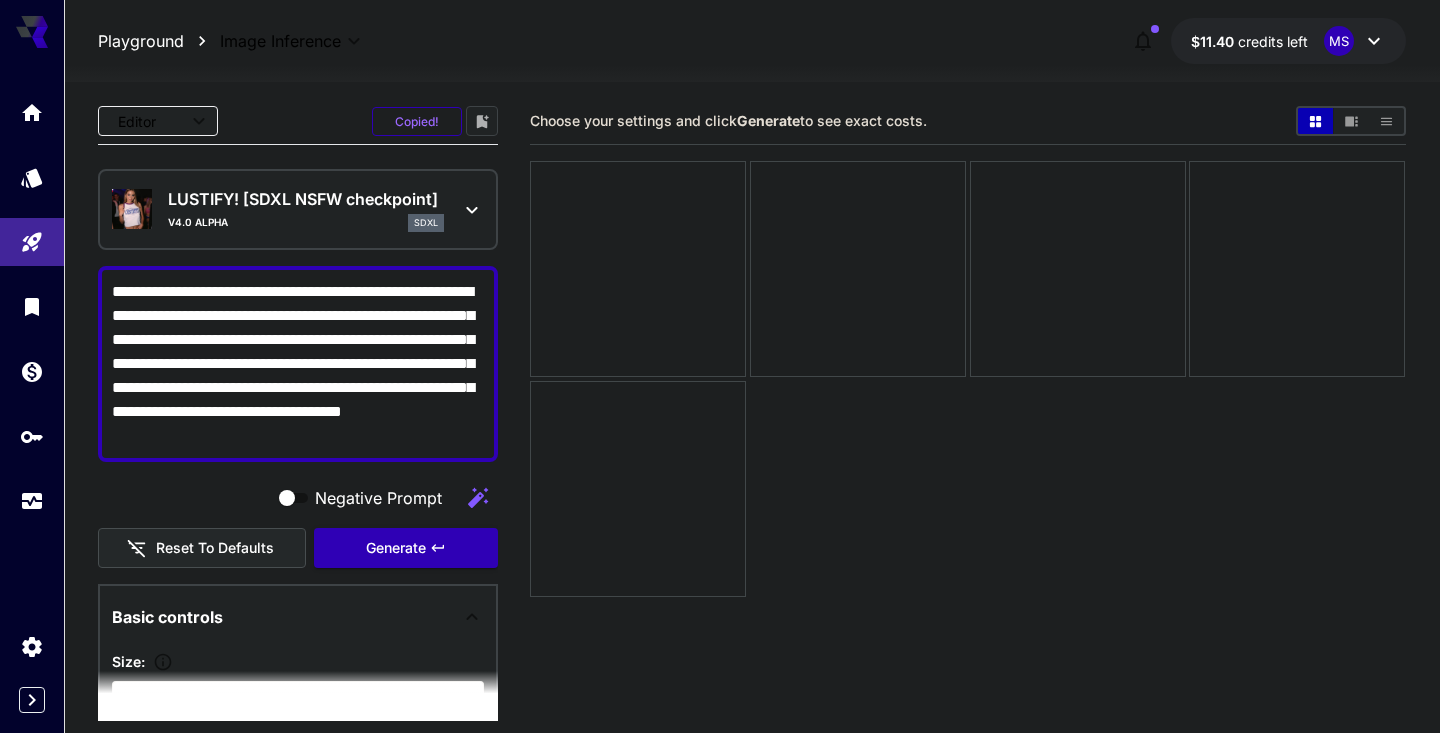type 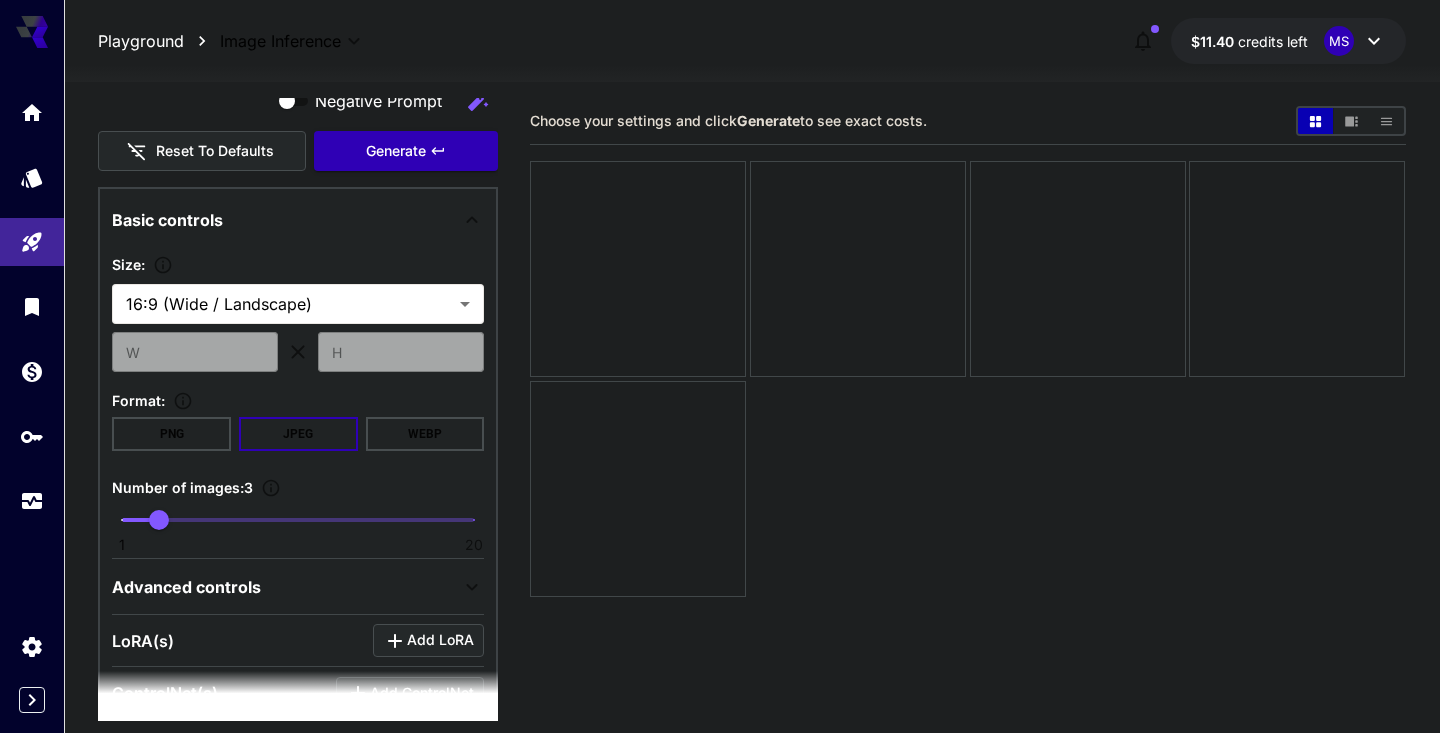 scroll, scrollTop: 715, scrollLeft: 0, axis: vertical 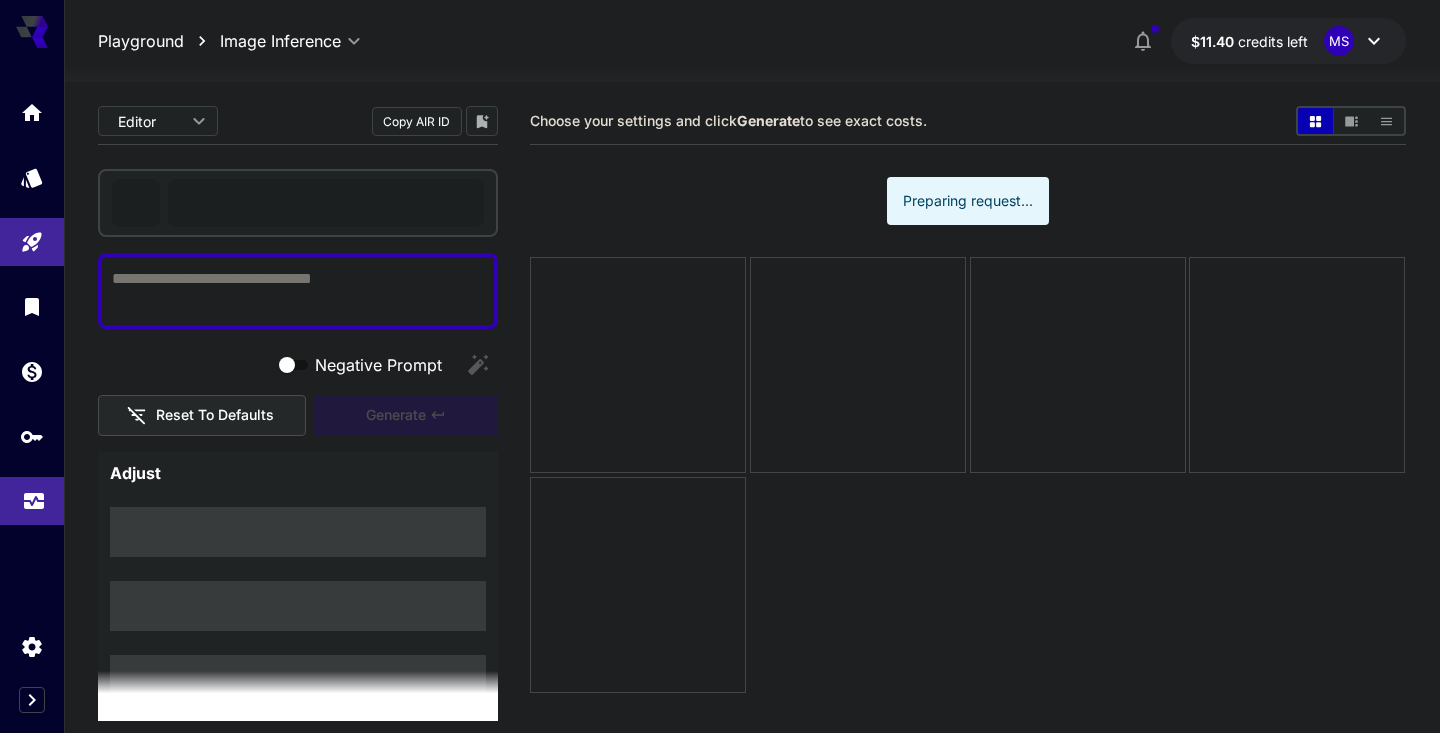 click at bounding box center (32, 501) 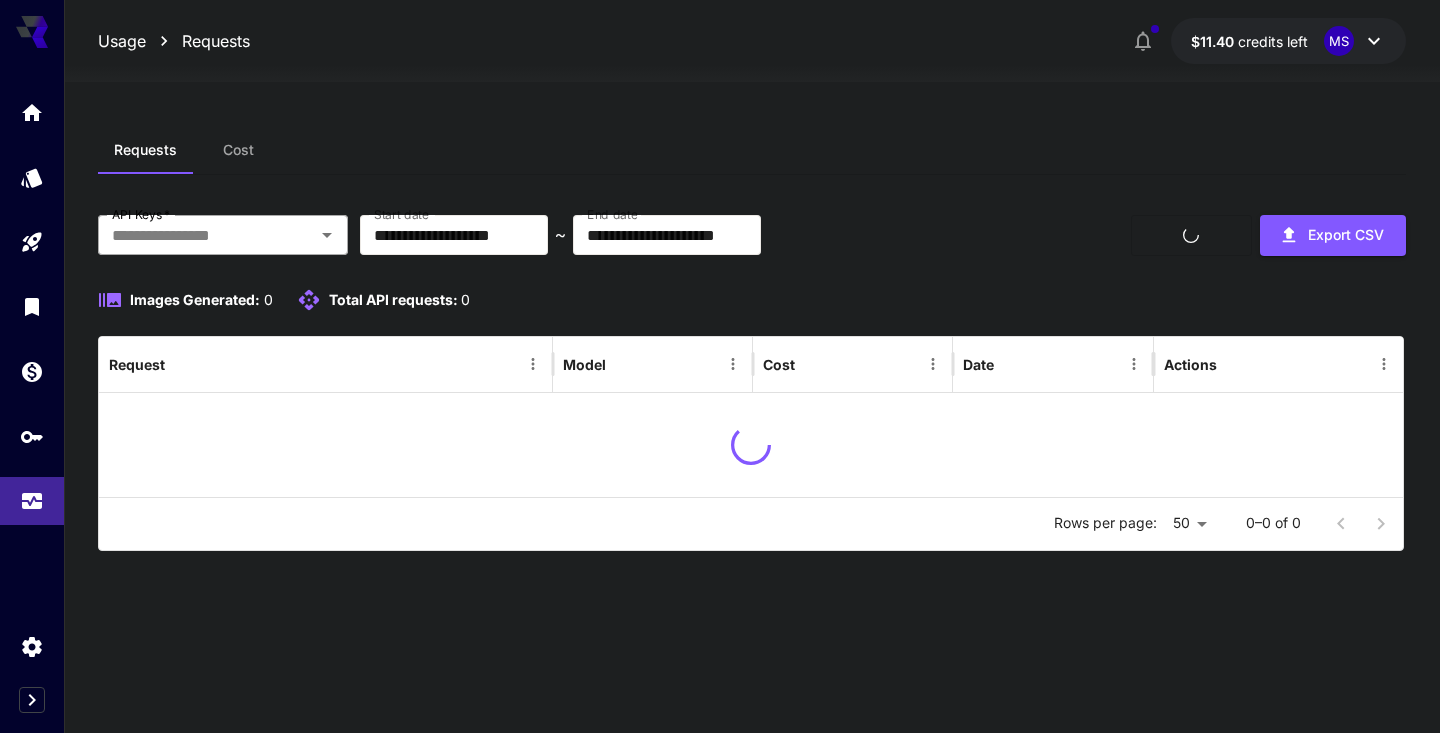 click on "API Keys   *" at bounding box center [206, 235] 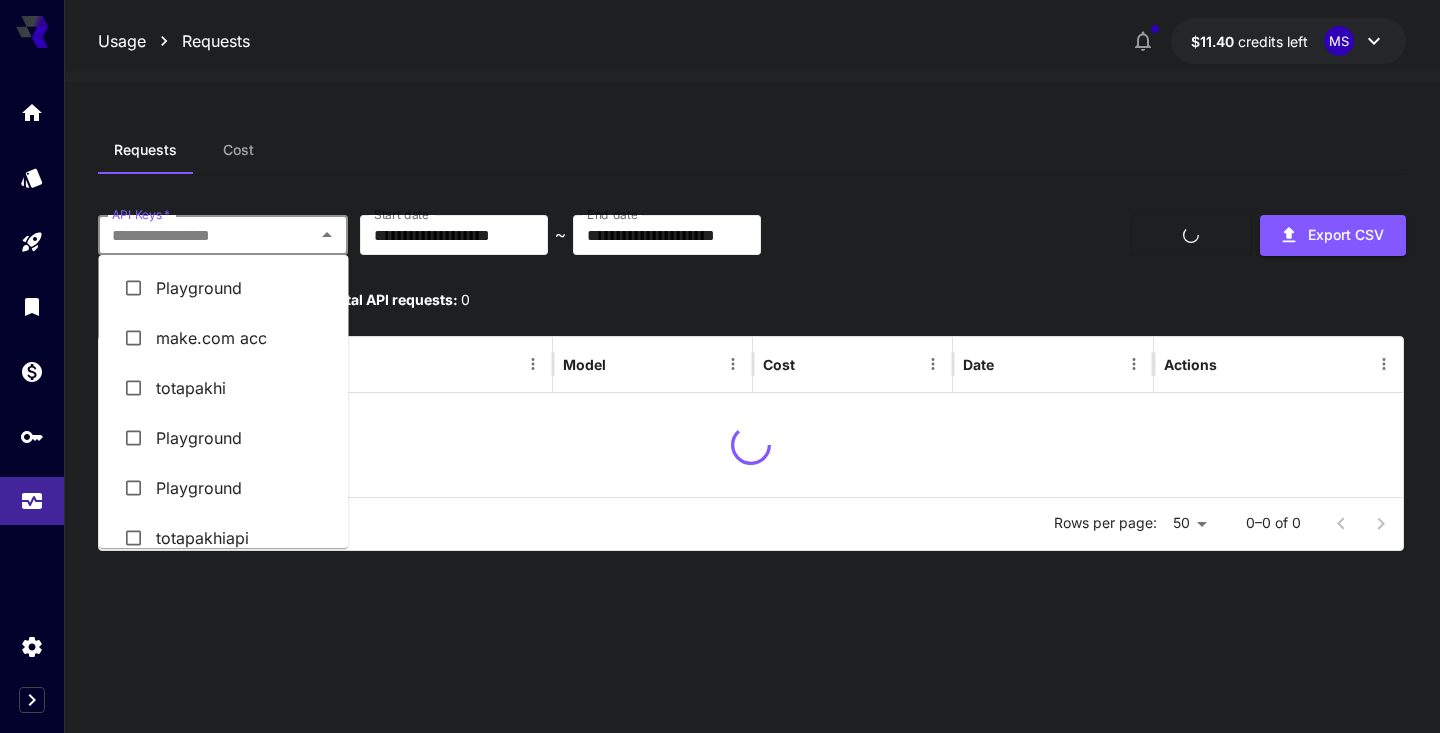 click on "Playground" at bounding box center (224, 288) 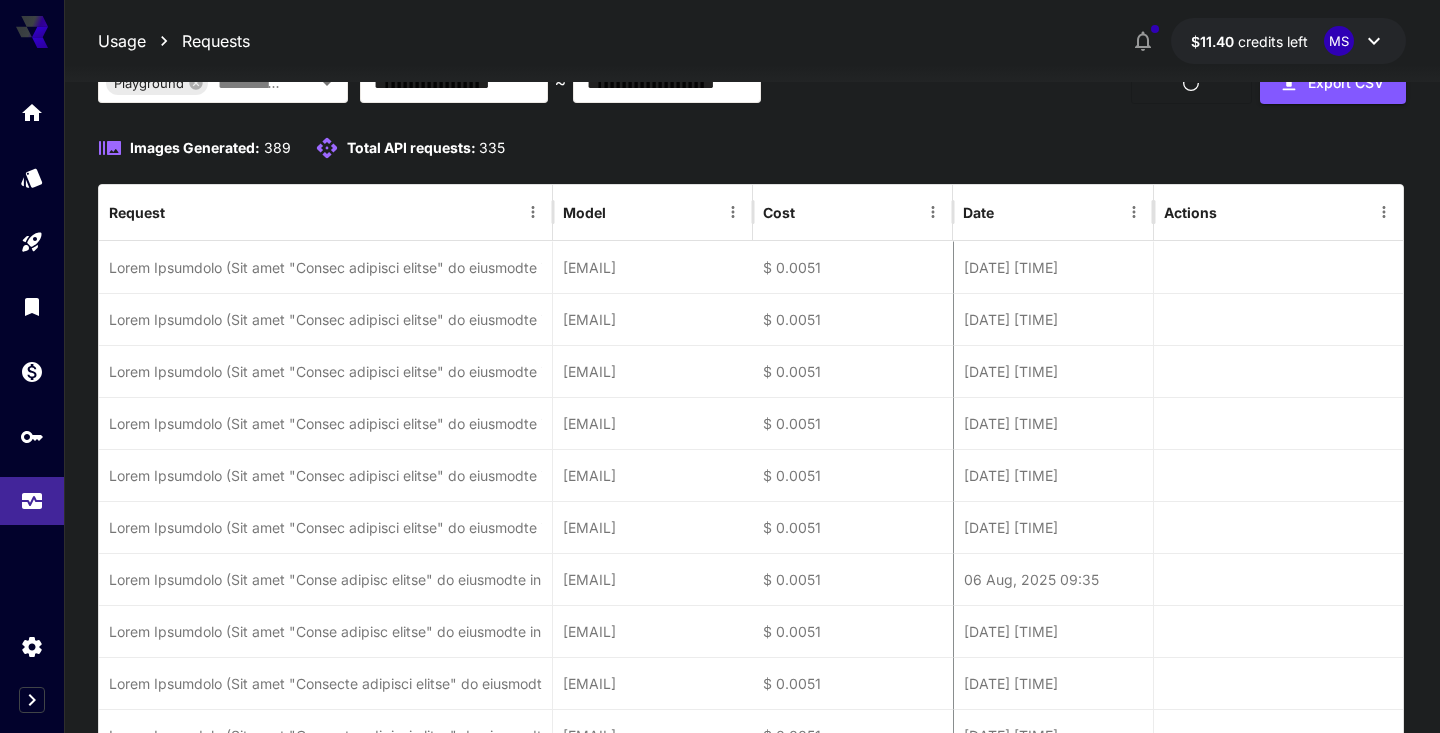 scroll, scrollTop: 154, scrollLeft: 0, axis: vertical 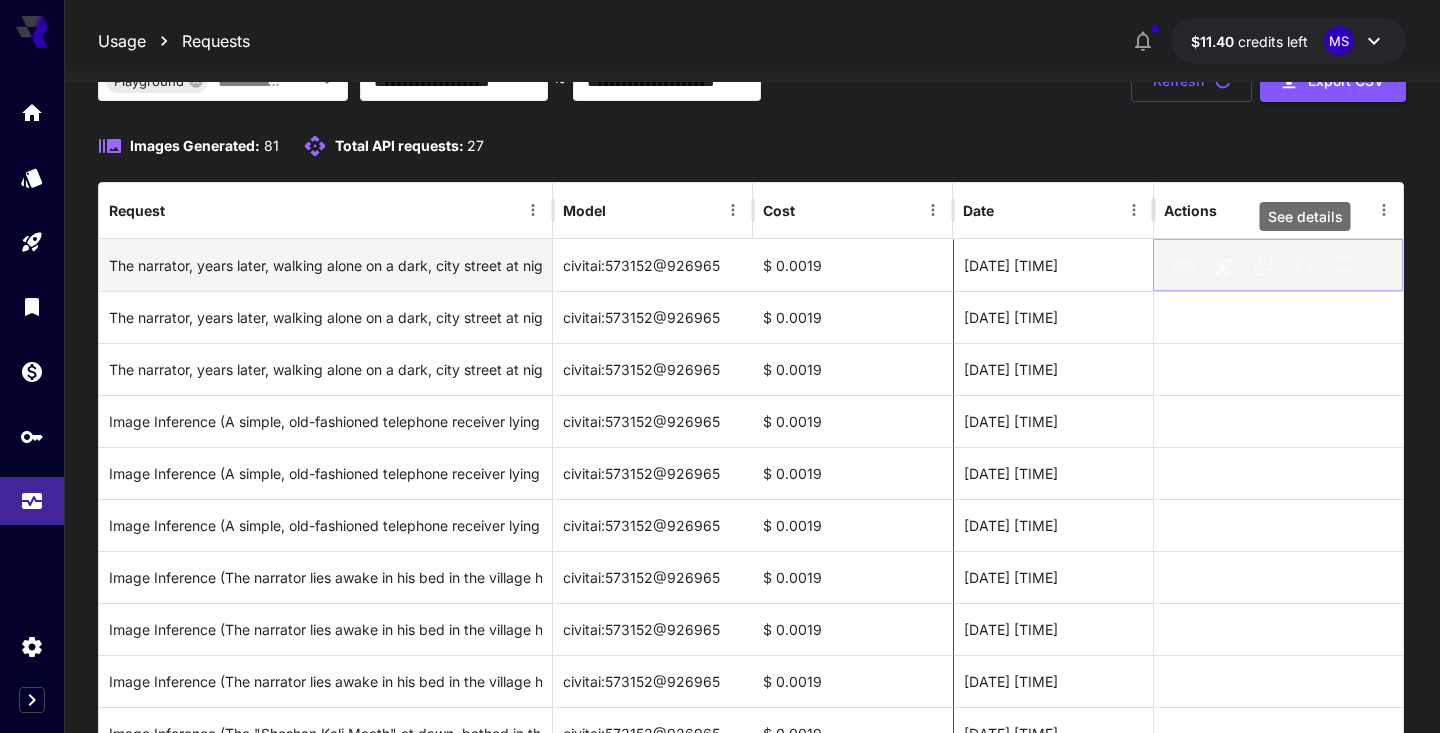 click 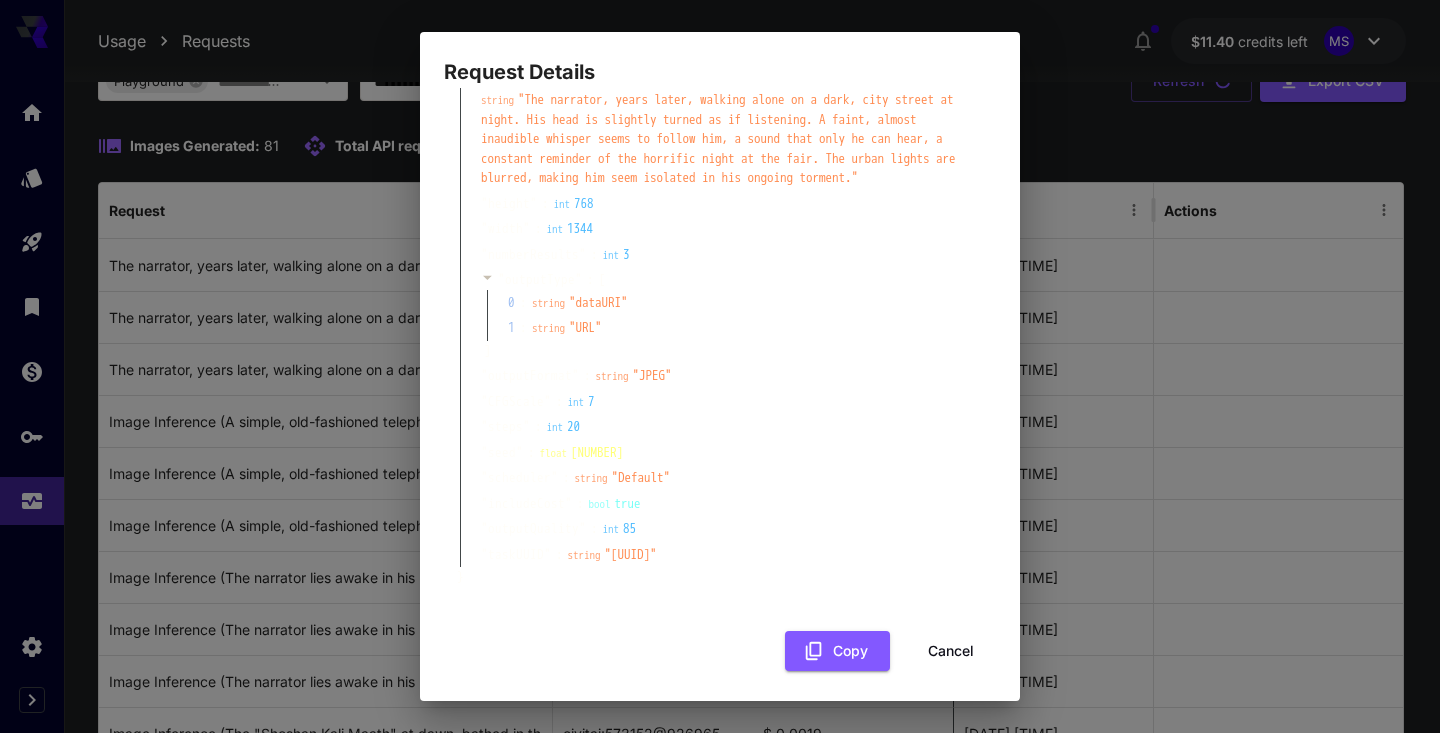 scroll, scrollTop: 152, scrollLeft: 0, axis: vertical 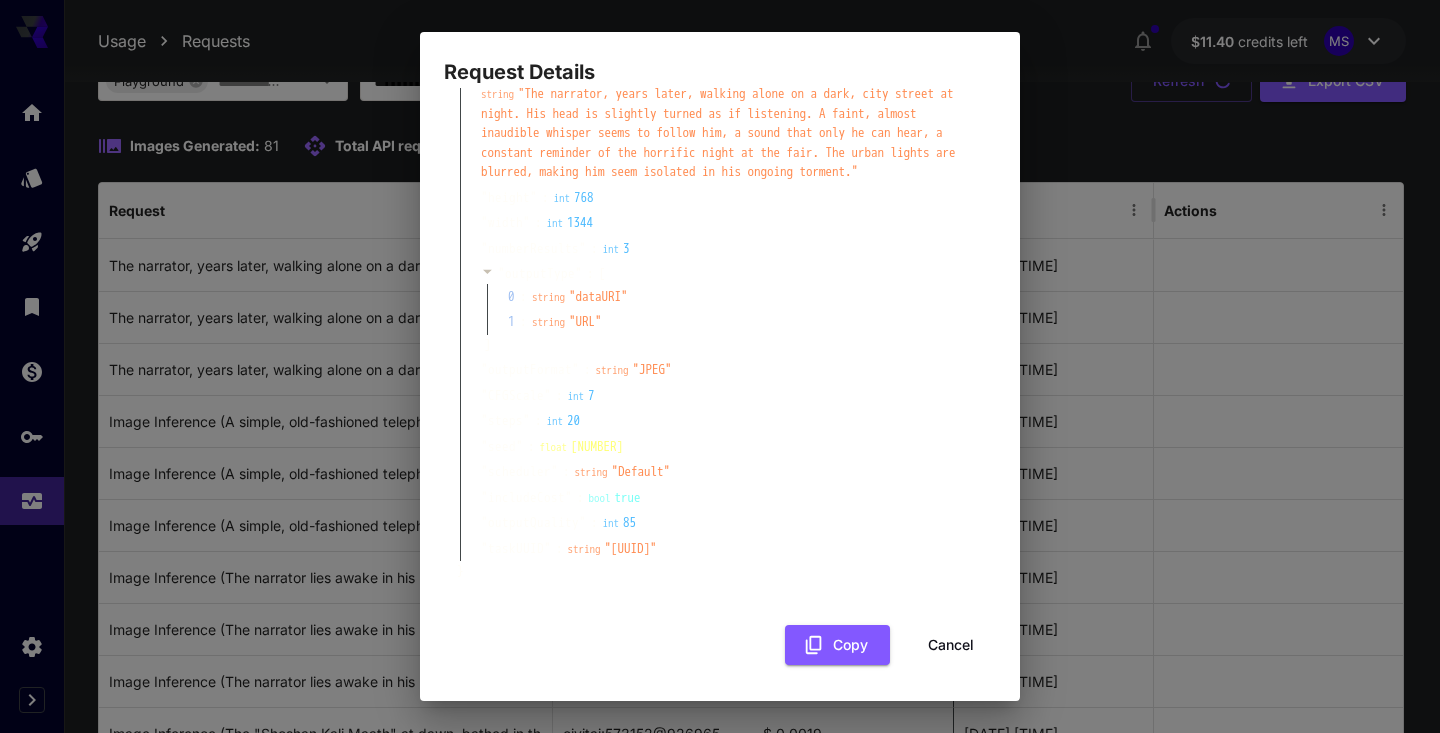 click on "Cancel" at bounding box center (951, 645) 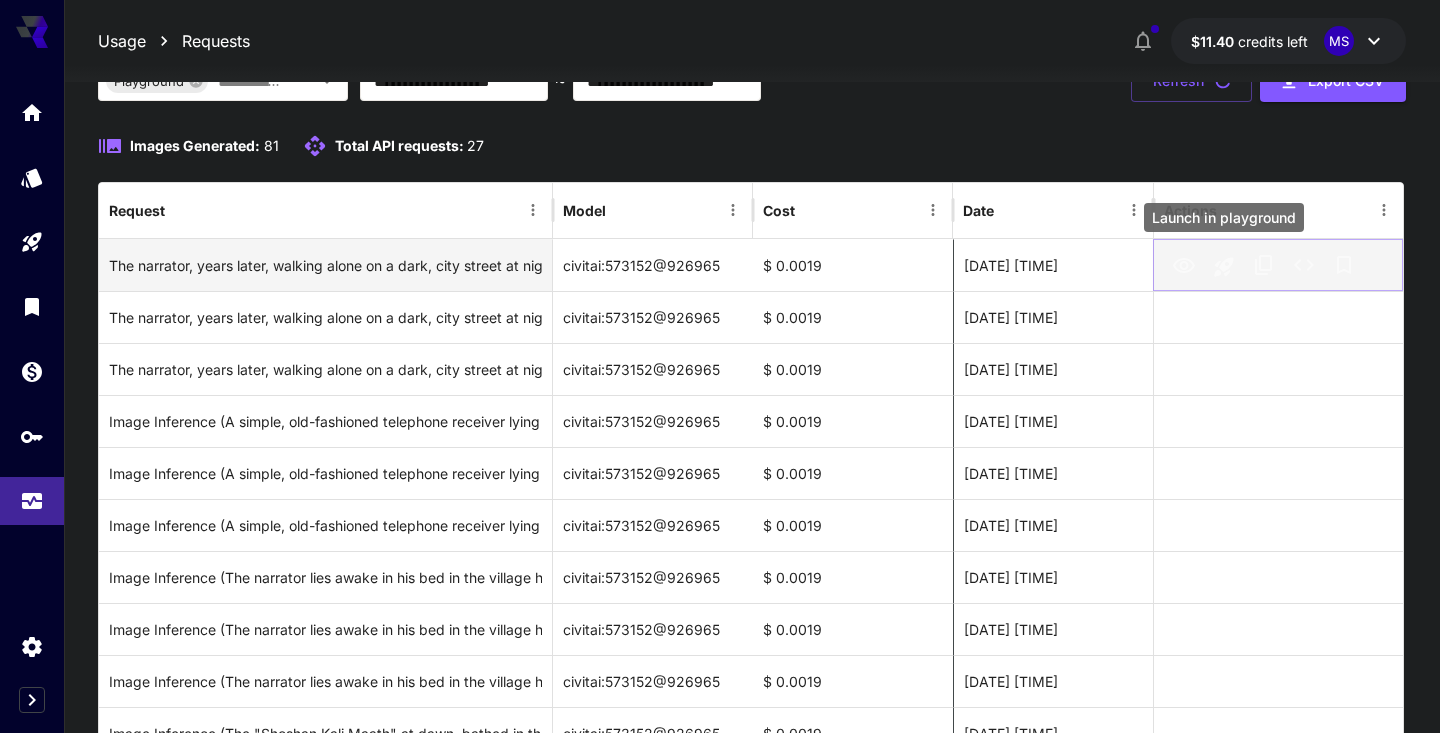 click 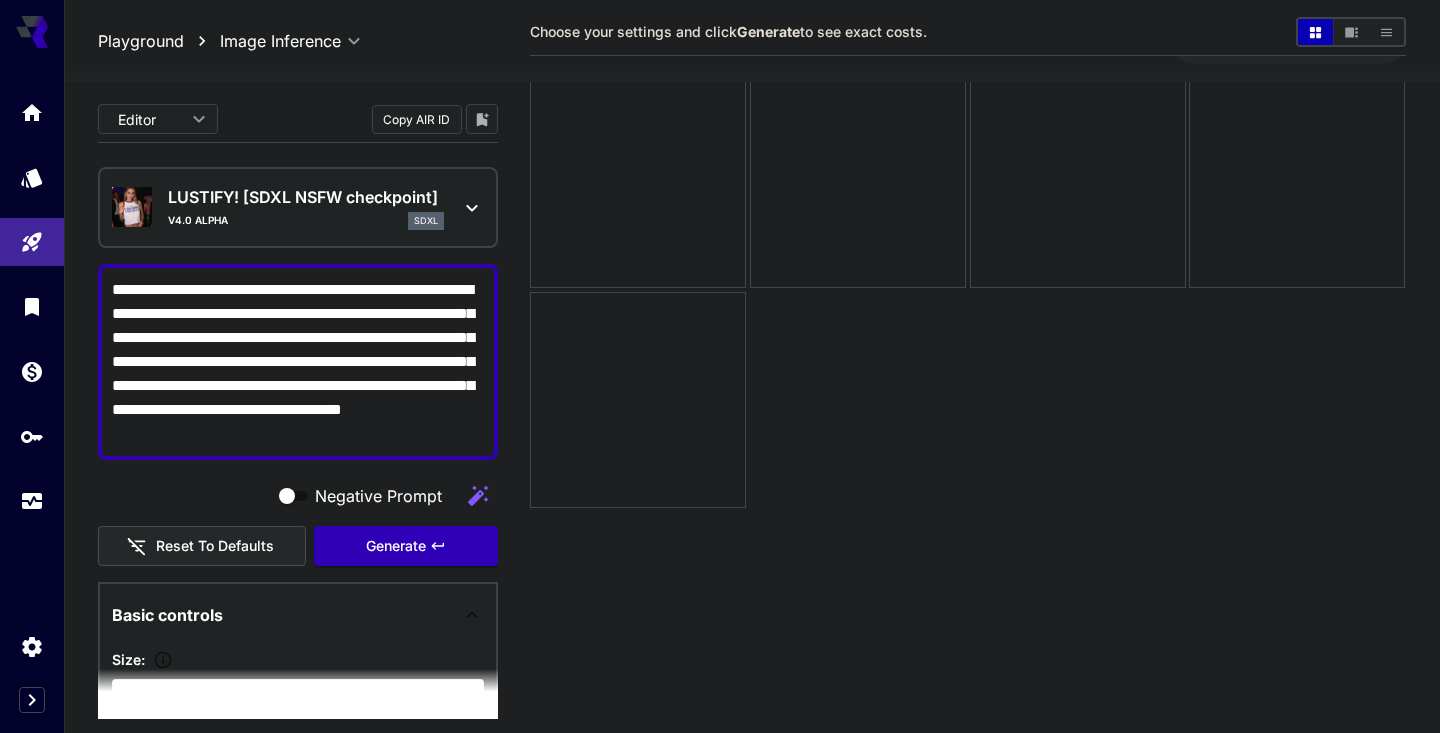 scroll, scrollTop: 0, scrollLeft: 0, axis: both 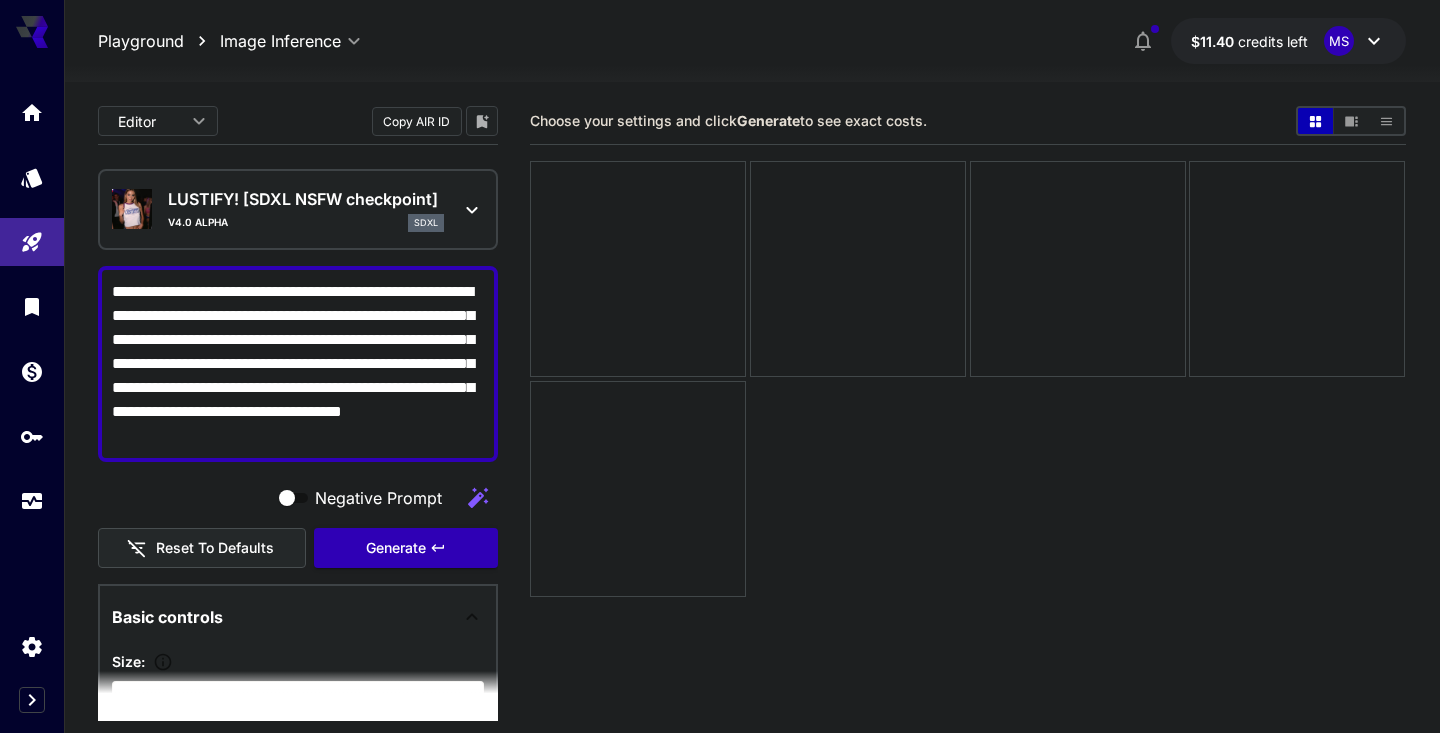 click on "**********" at bounding box center (298, 364) 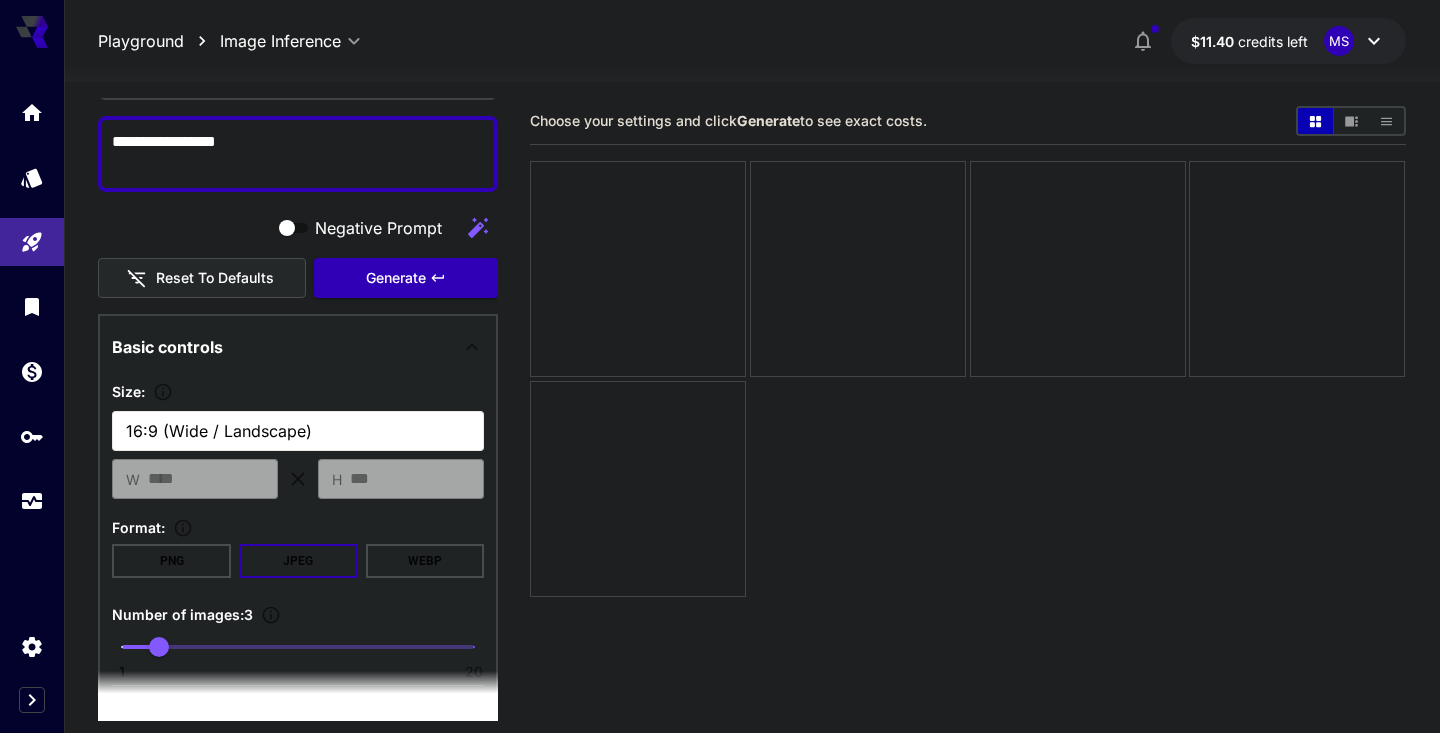 scroll, scrollTop: 227, scrollLeft: 0, axis: vertical 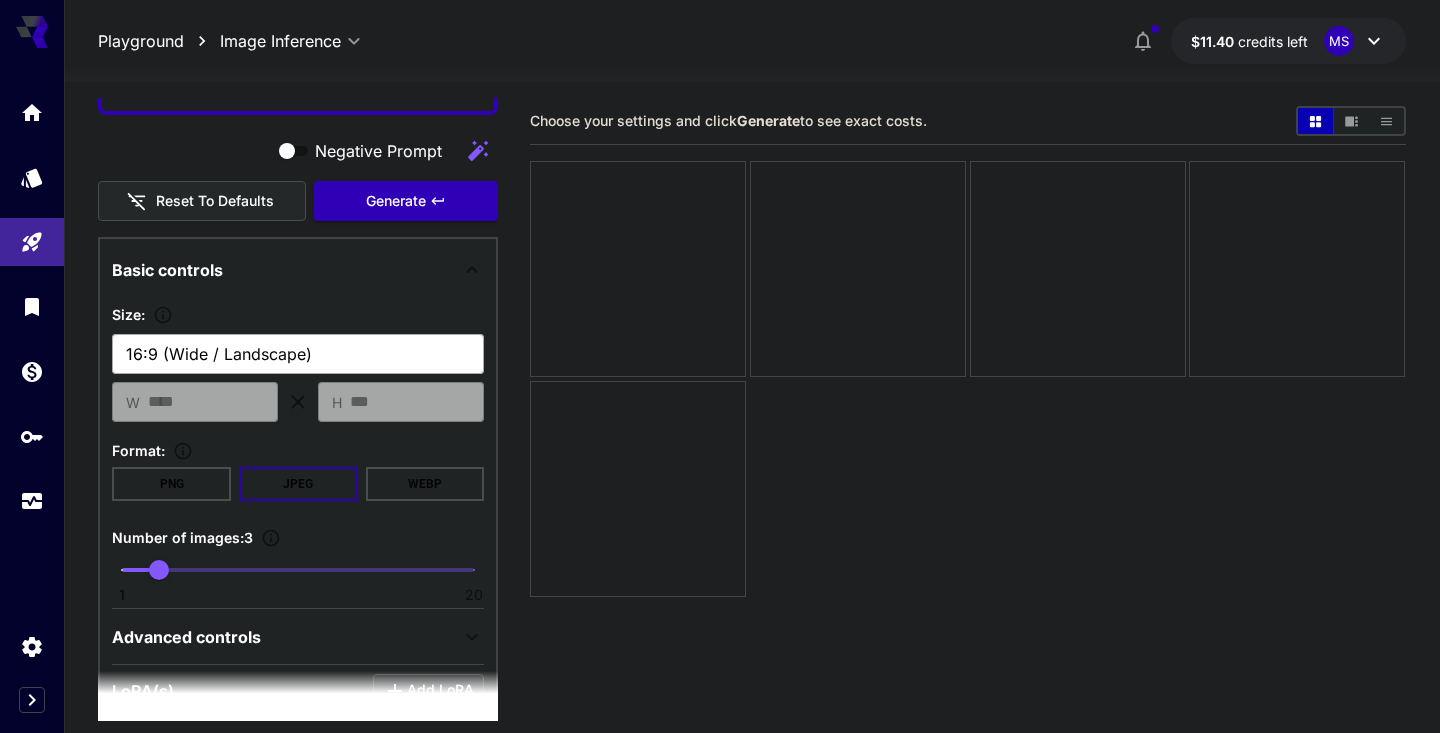 type on "**********" 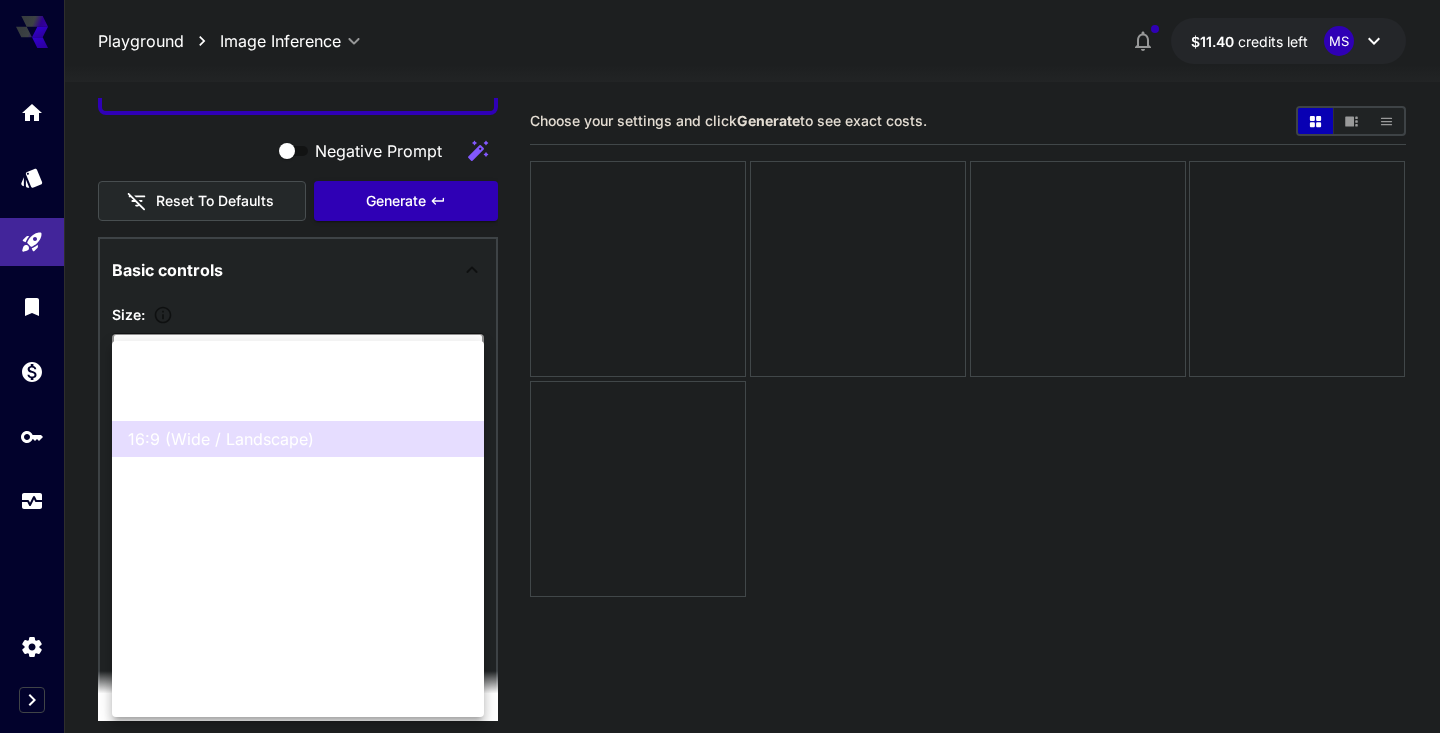 click on "2:3 (Classic / Portrait)" at bounding box center [298, 547] 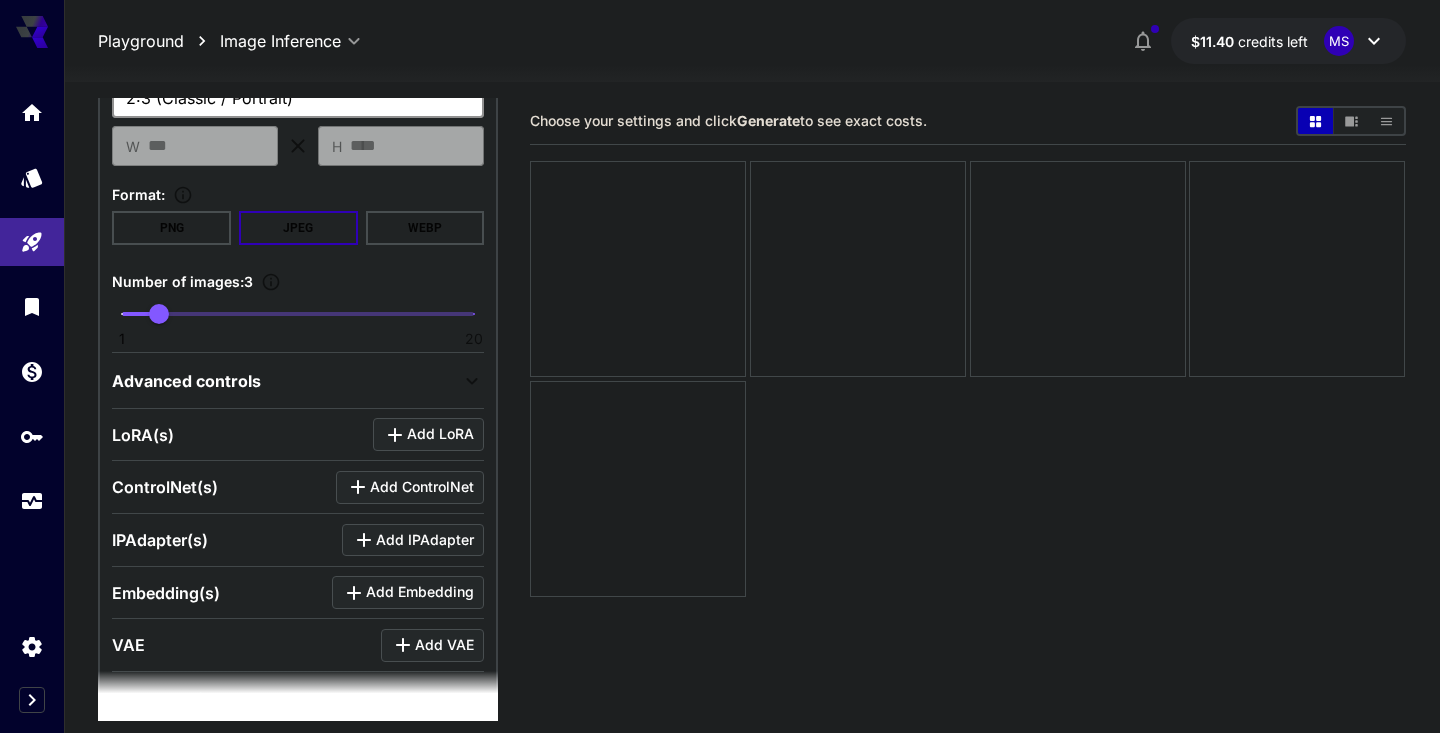 scroll, scrollTop: 484, scrollLeft: 0, axis: vertical 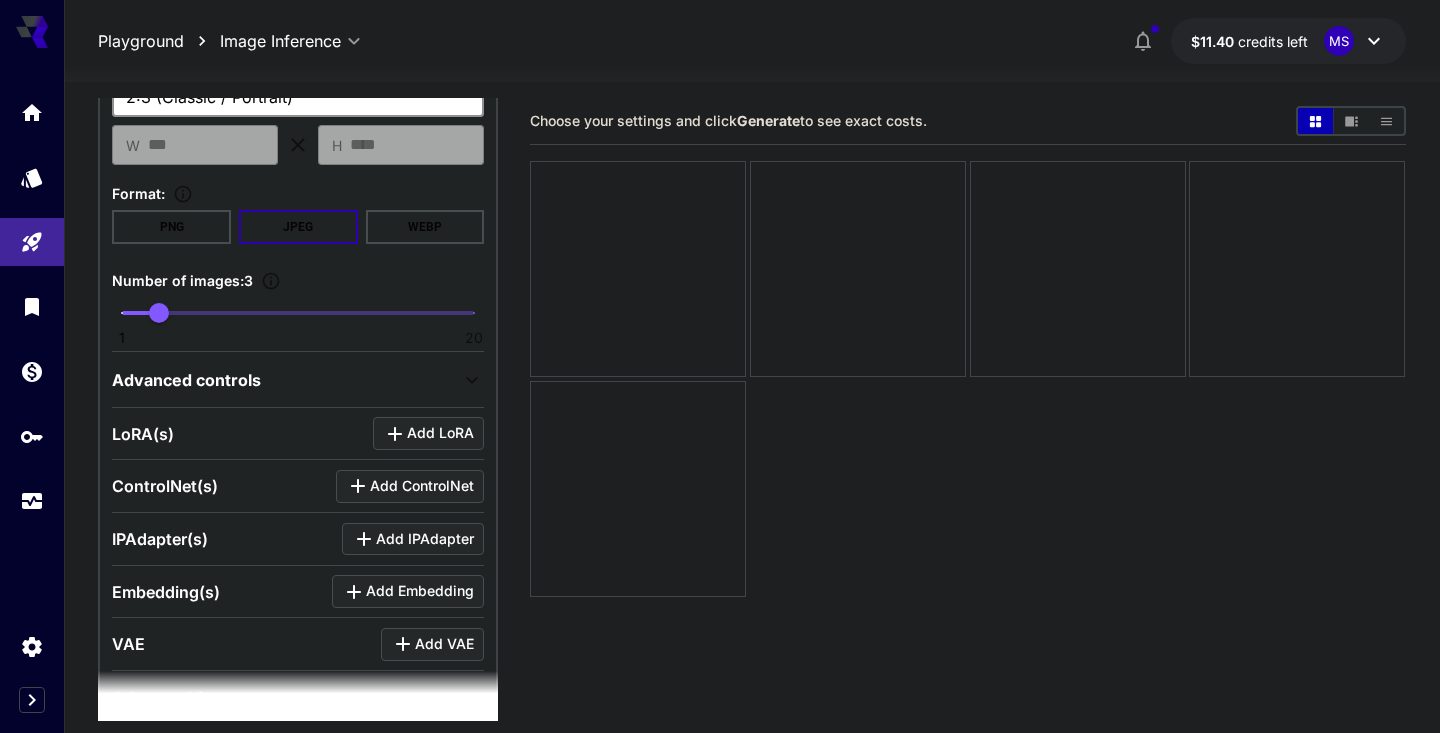 click on "Advanced controls" at bounding box center (286, 380) 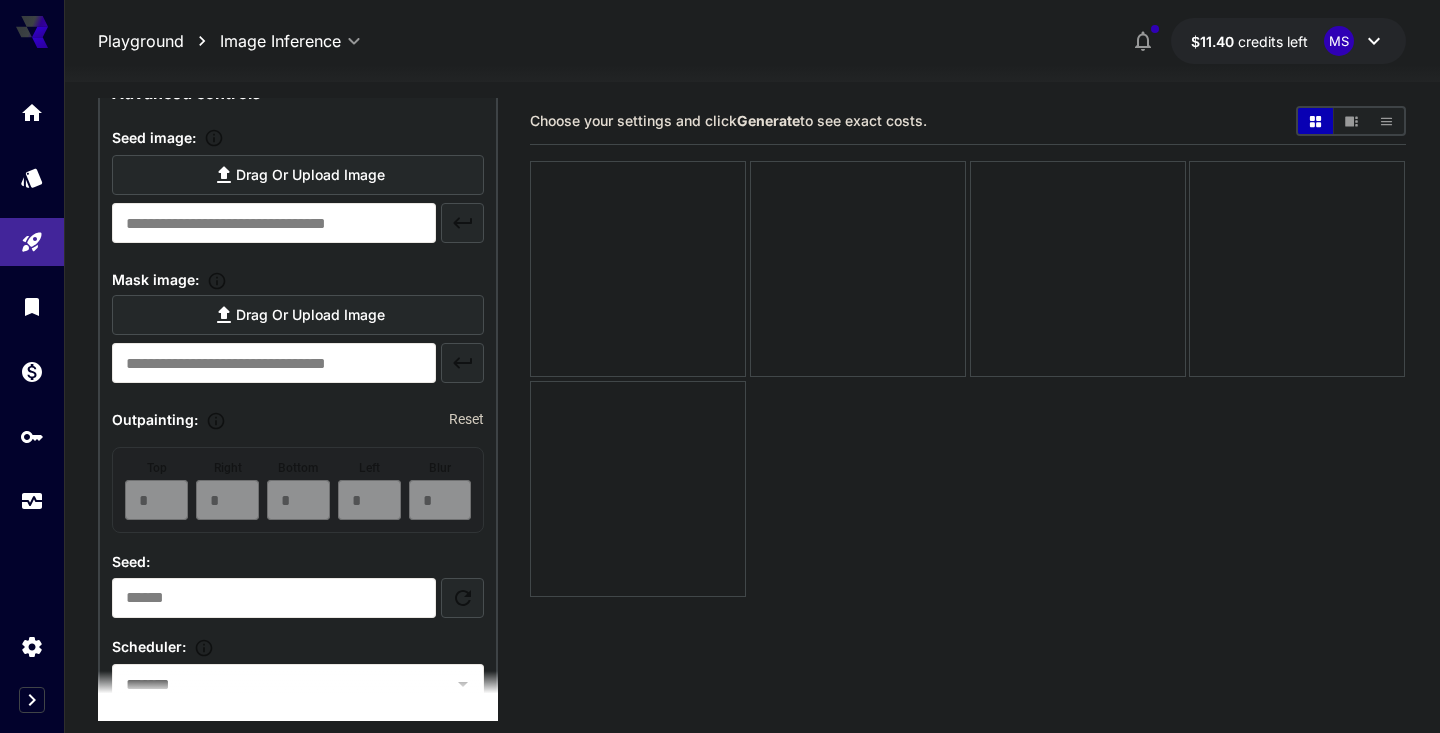 scroll, scrollTop: 907, scrollLeft: 0, axis: vertical 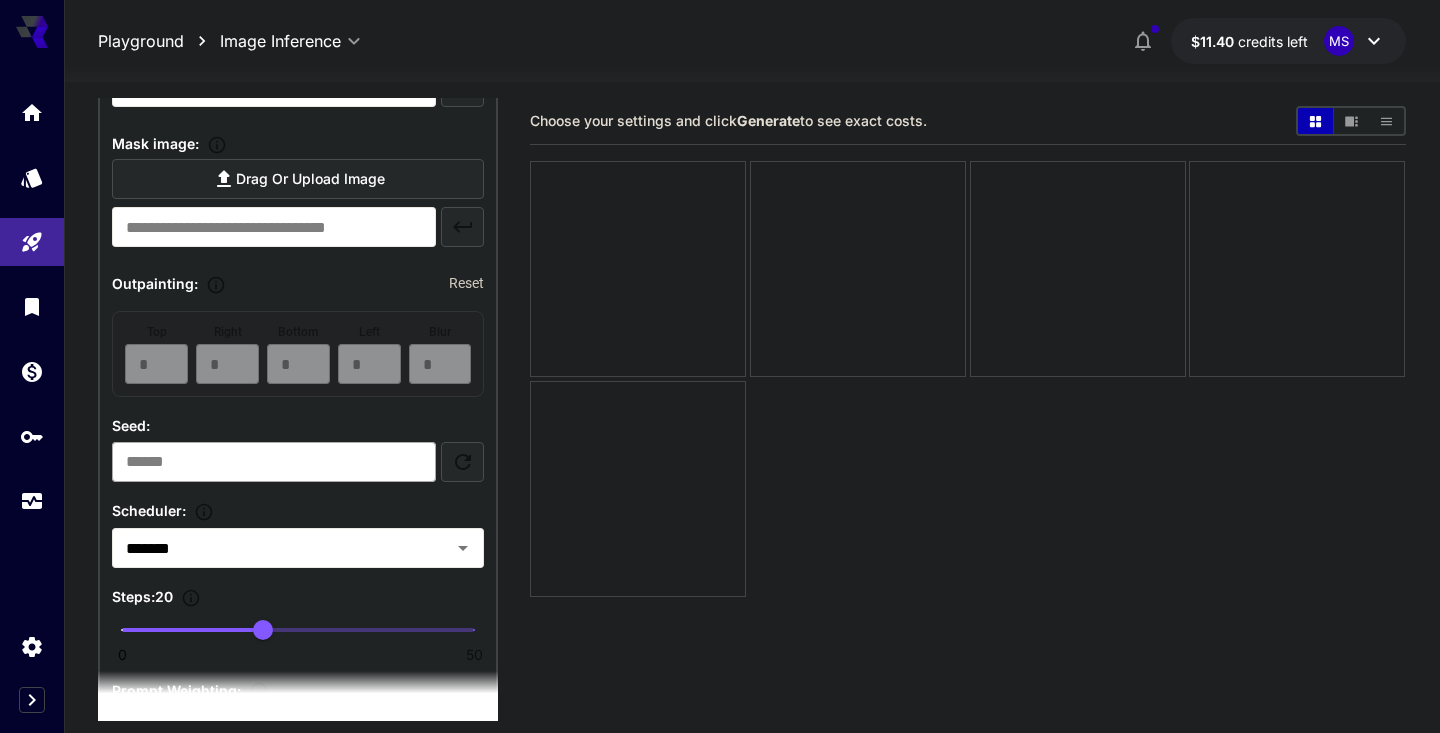 click on "**********" at bounding box center (273, 462) 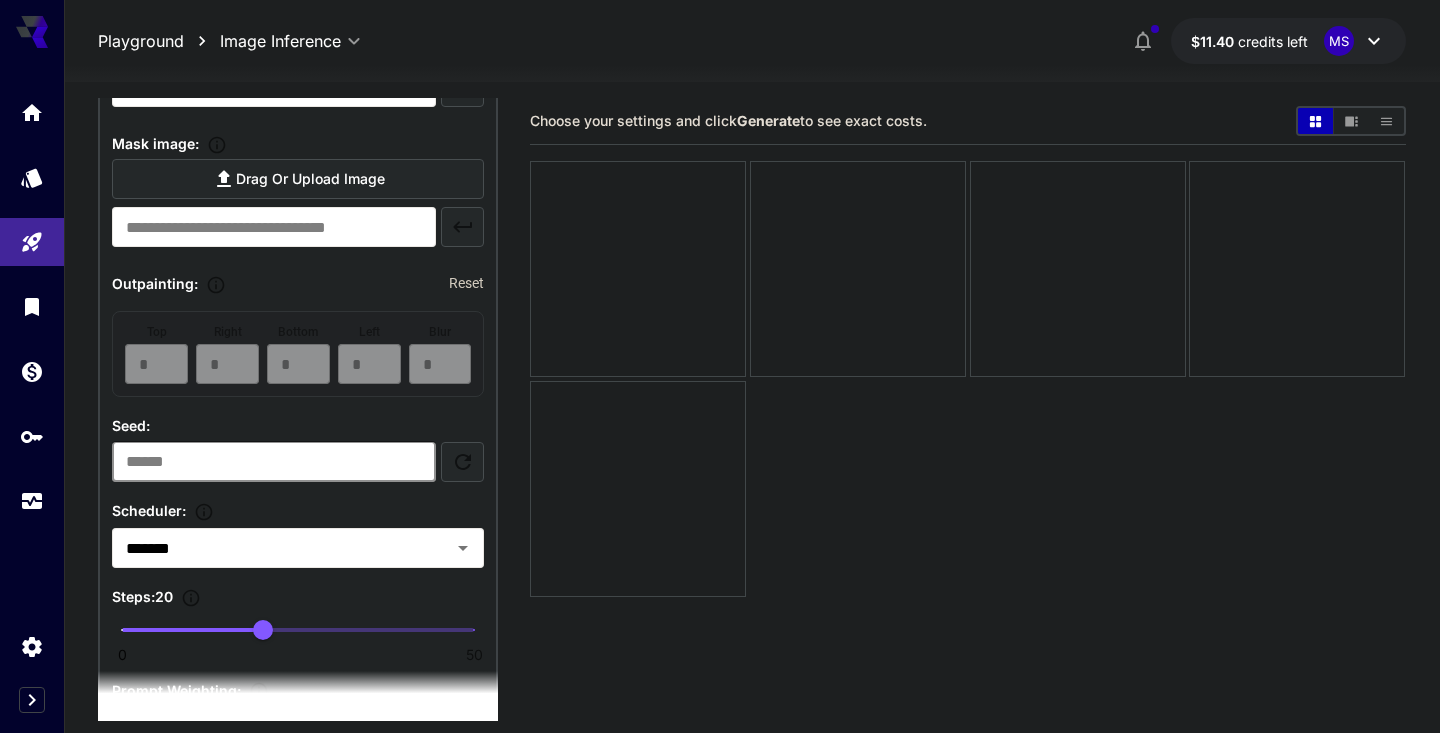 click on "**********" at bounding box center [273, 462] 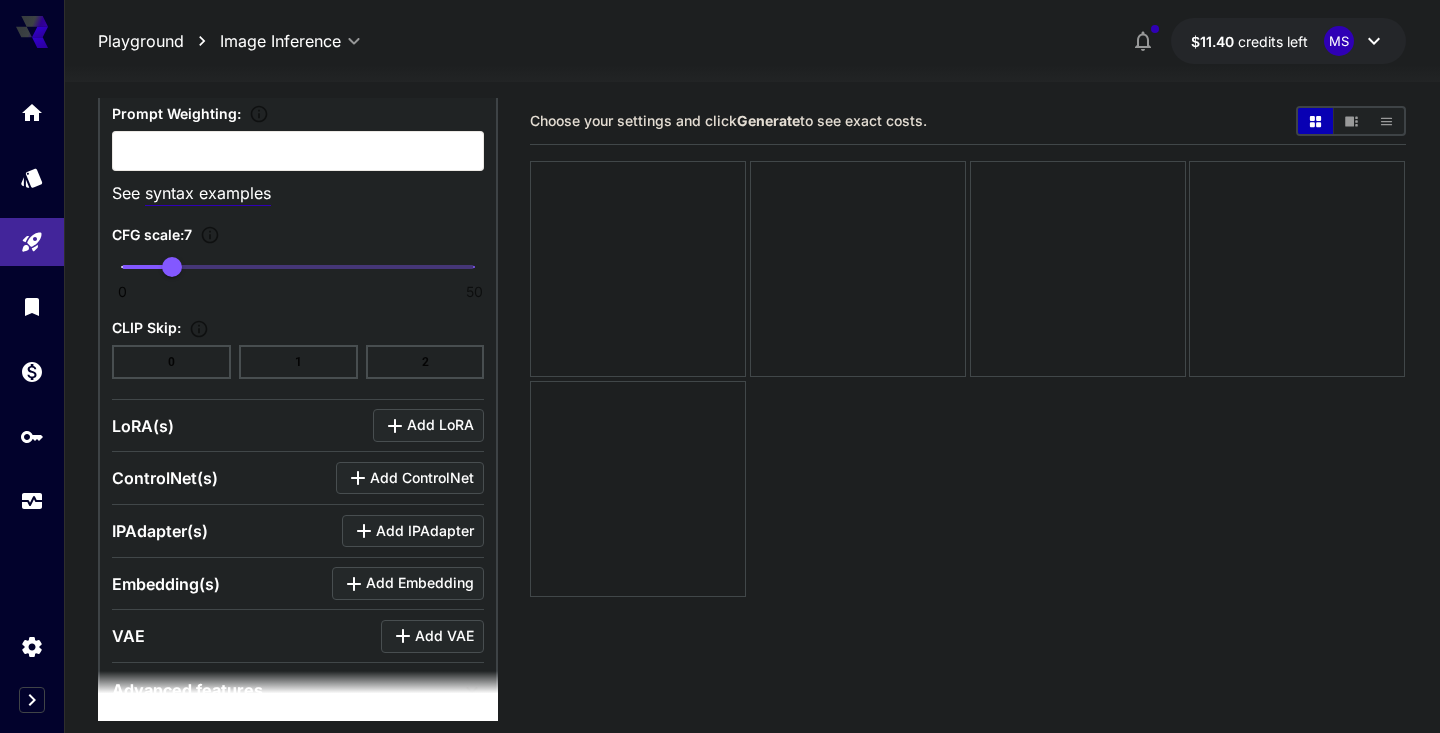 scroll, scrollTop: 0, scrollLeft: 0, axis: both 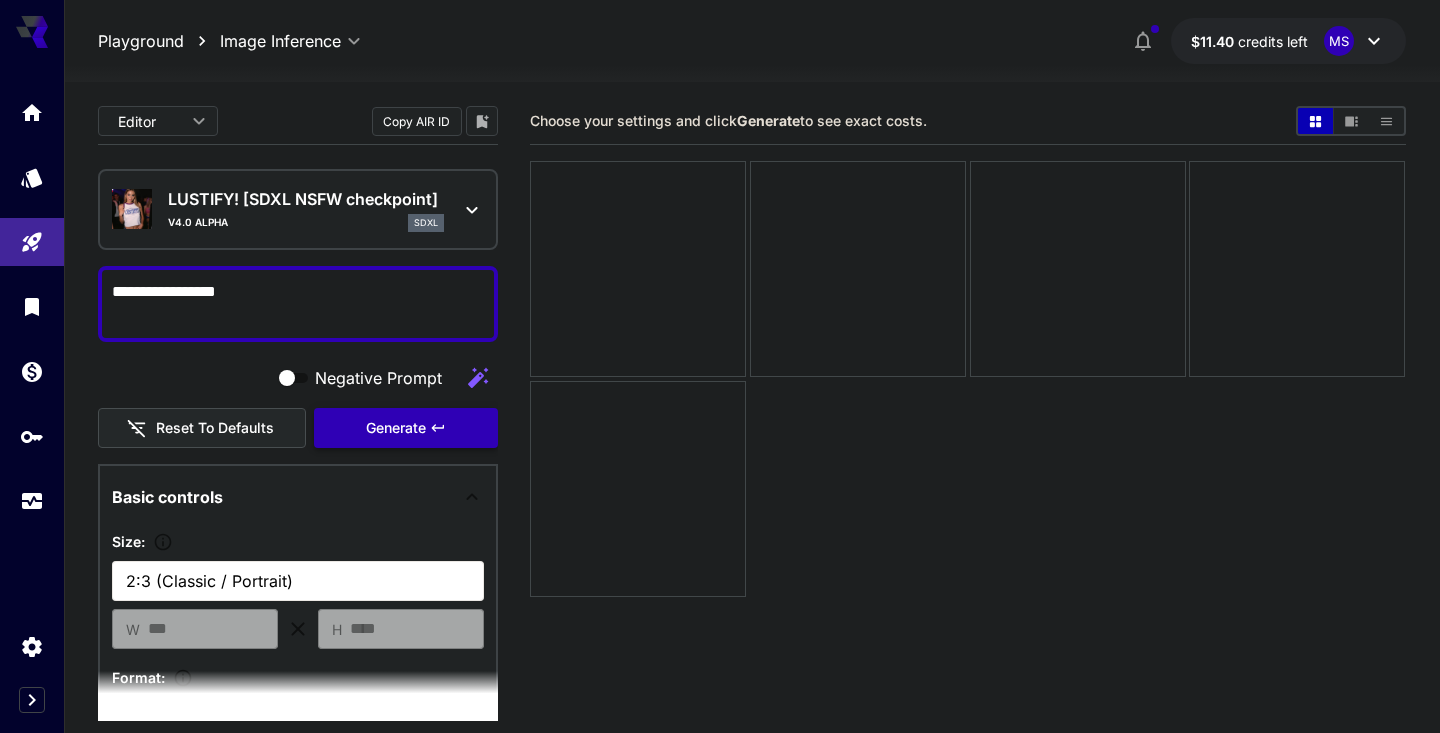 click on "Generate" at bounding box center [396, 428] 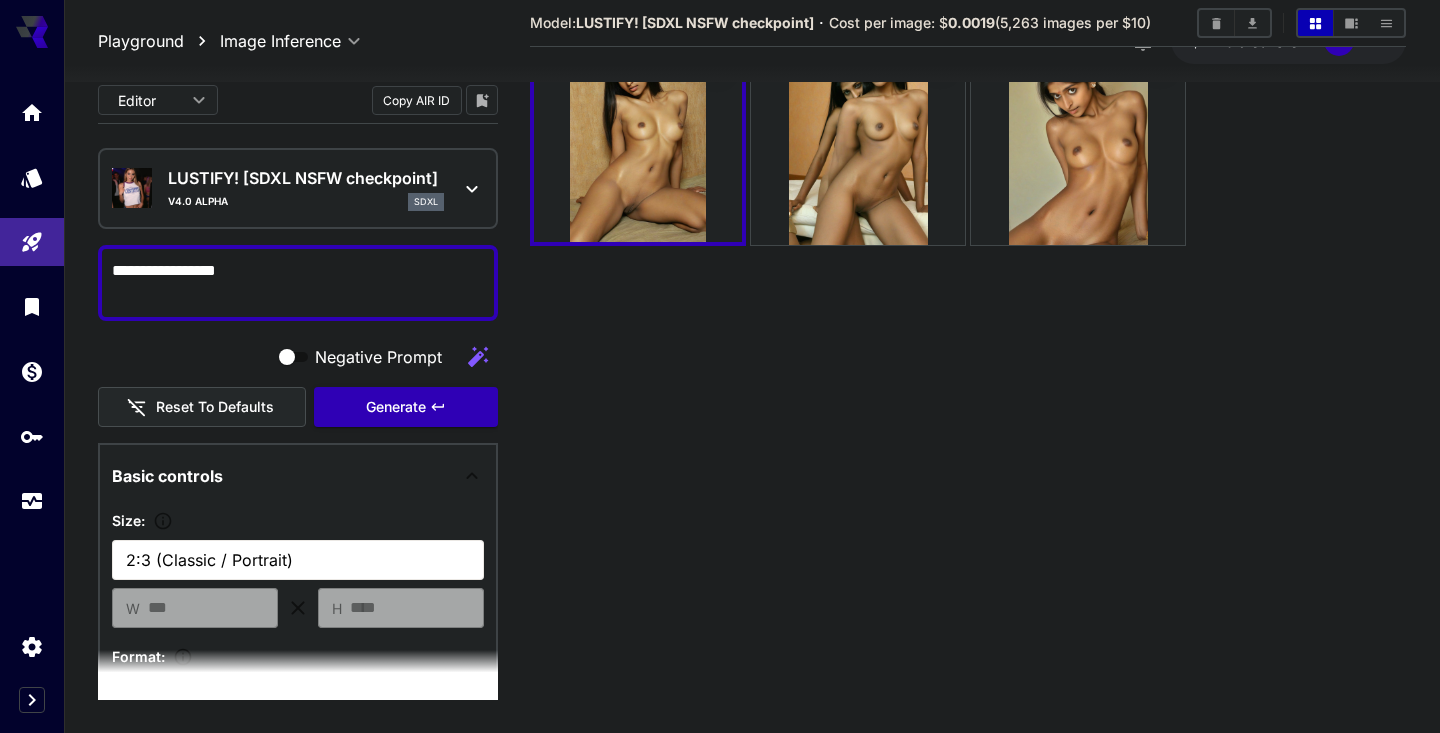scroll, scrollTop: 158, scrollLeft: 0, axis: vertical 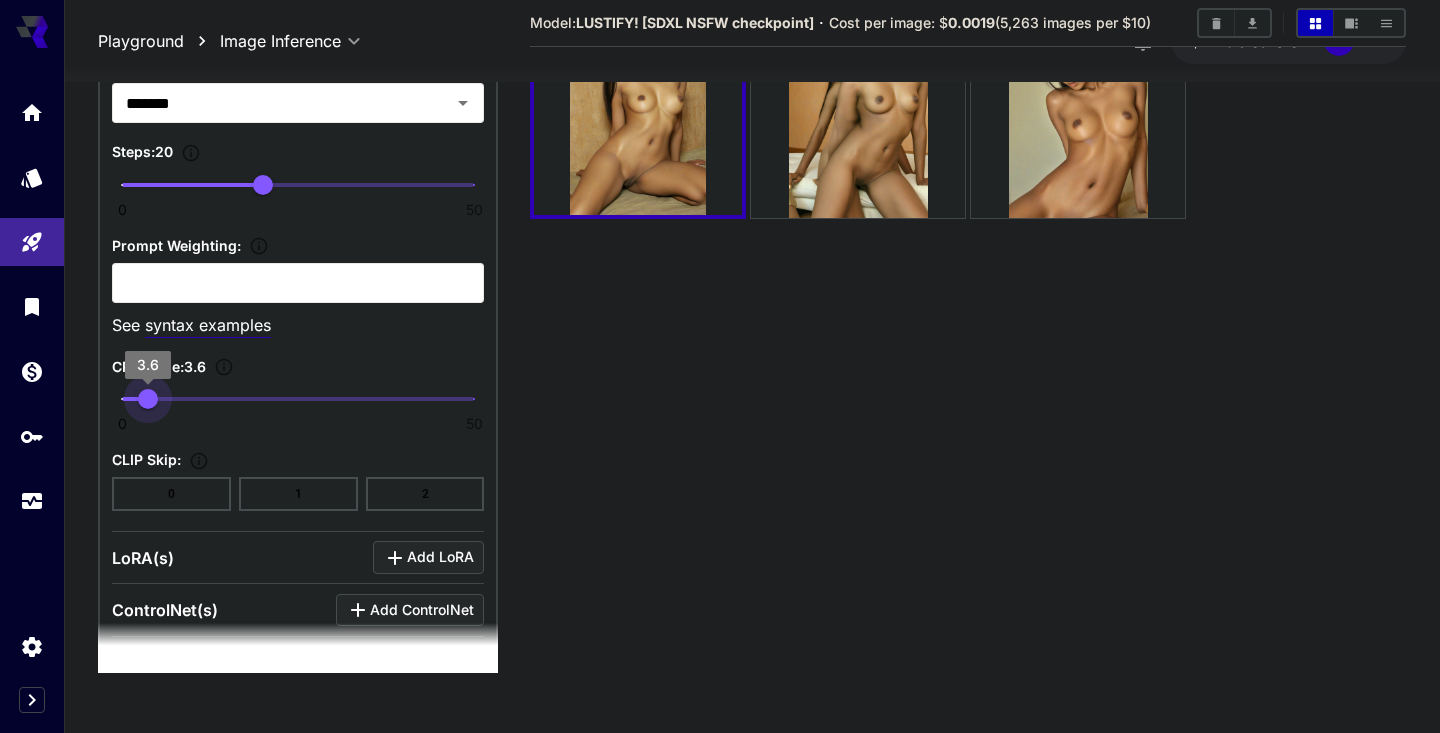 type on "***" 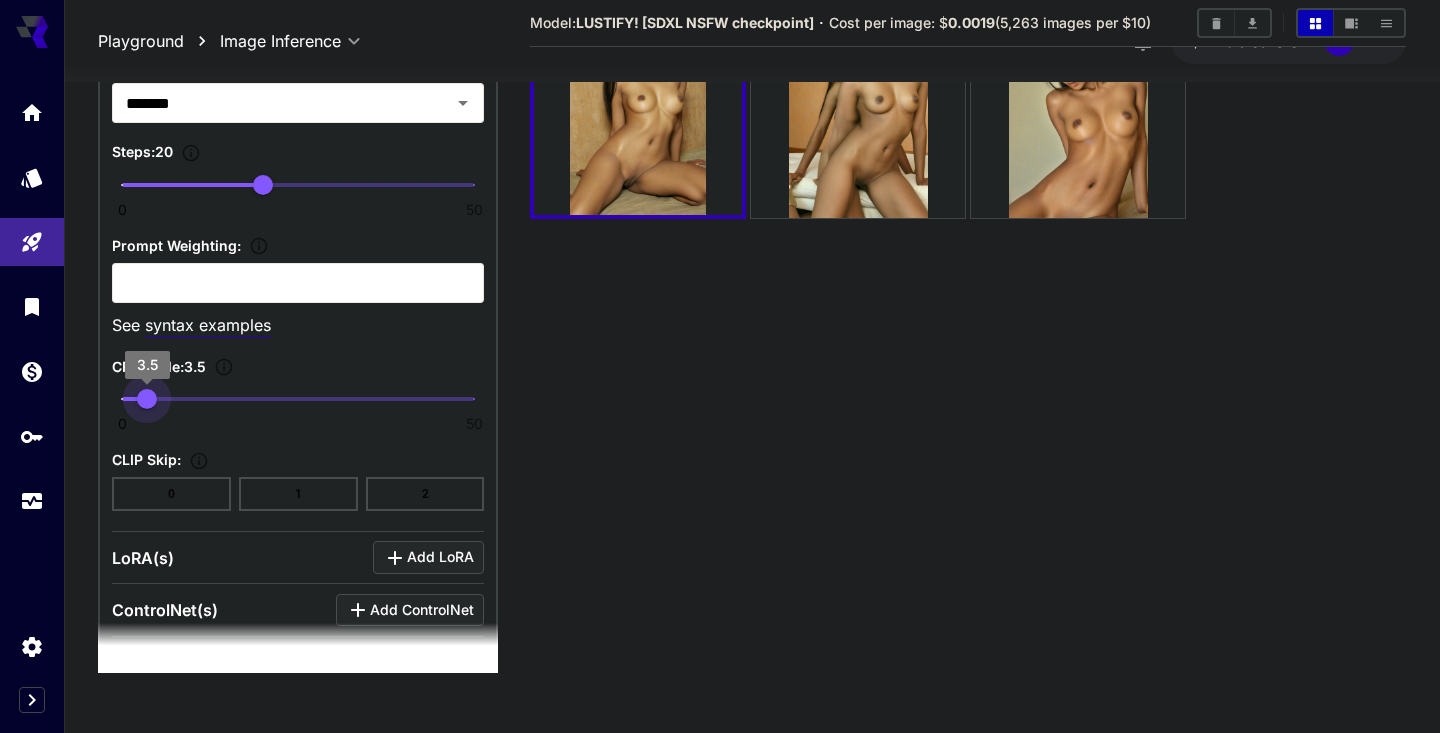 click on "3.5" at bounding box center (147, 399) 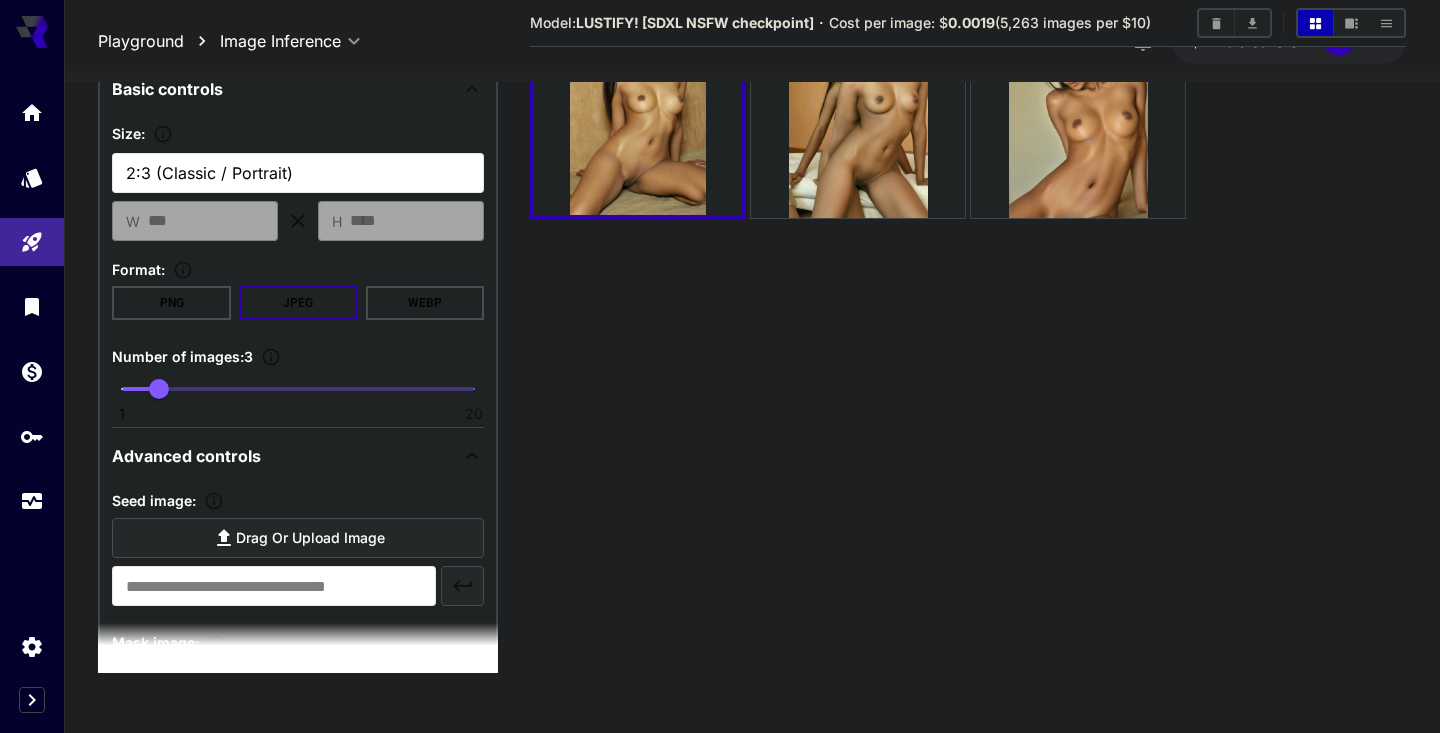 scroll, scrollTop: 0, scrollLeft: 0, axis: both 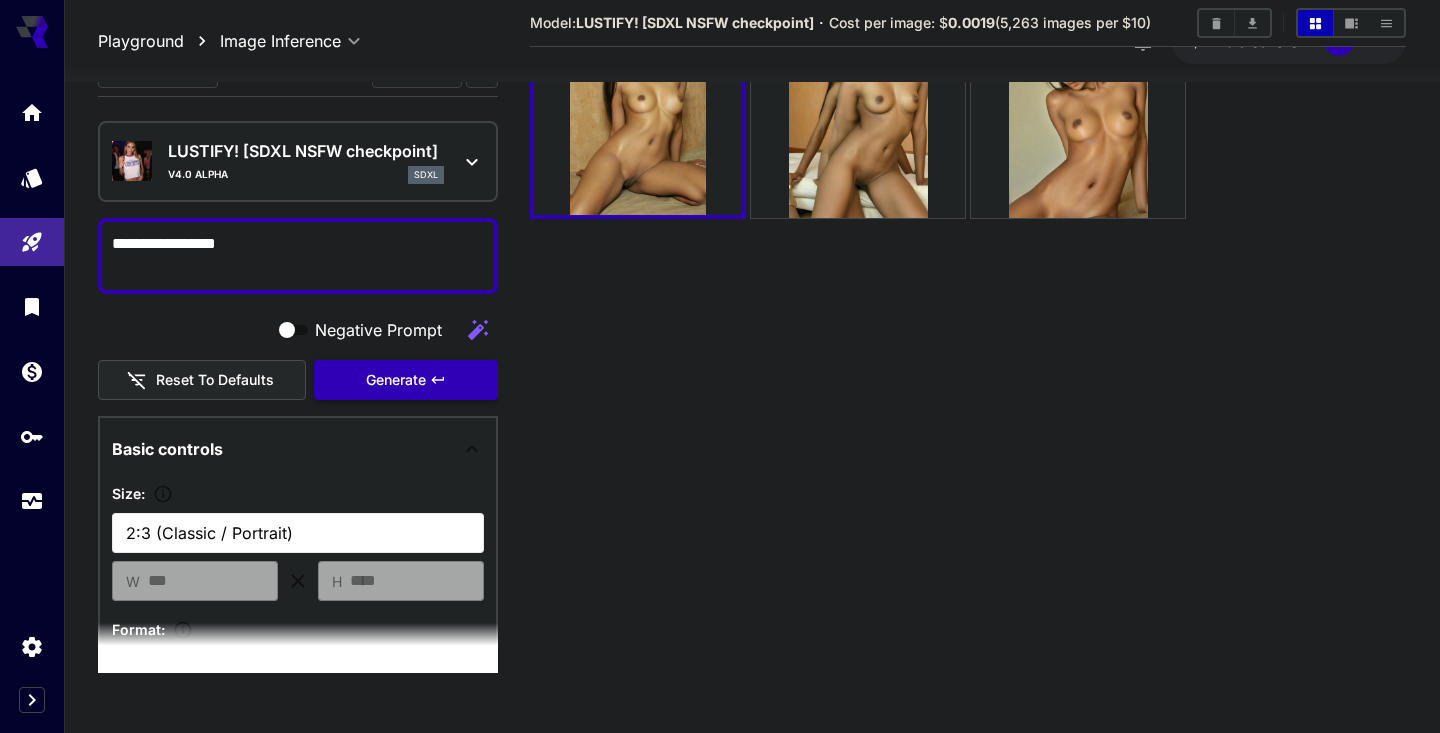 click on "Generate" at bounding box center [396, 380] 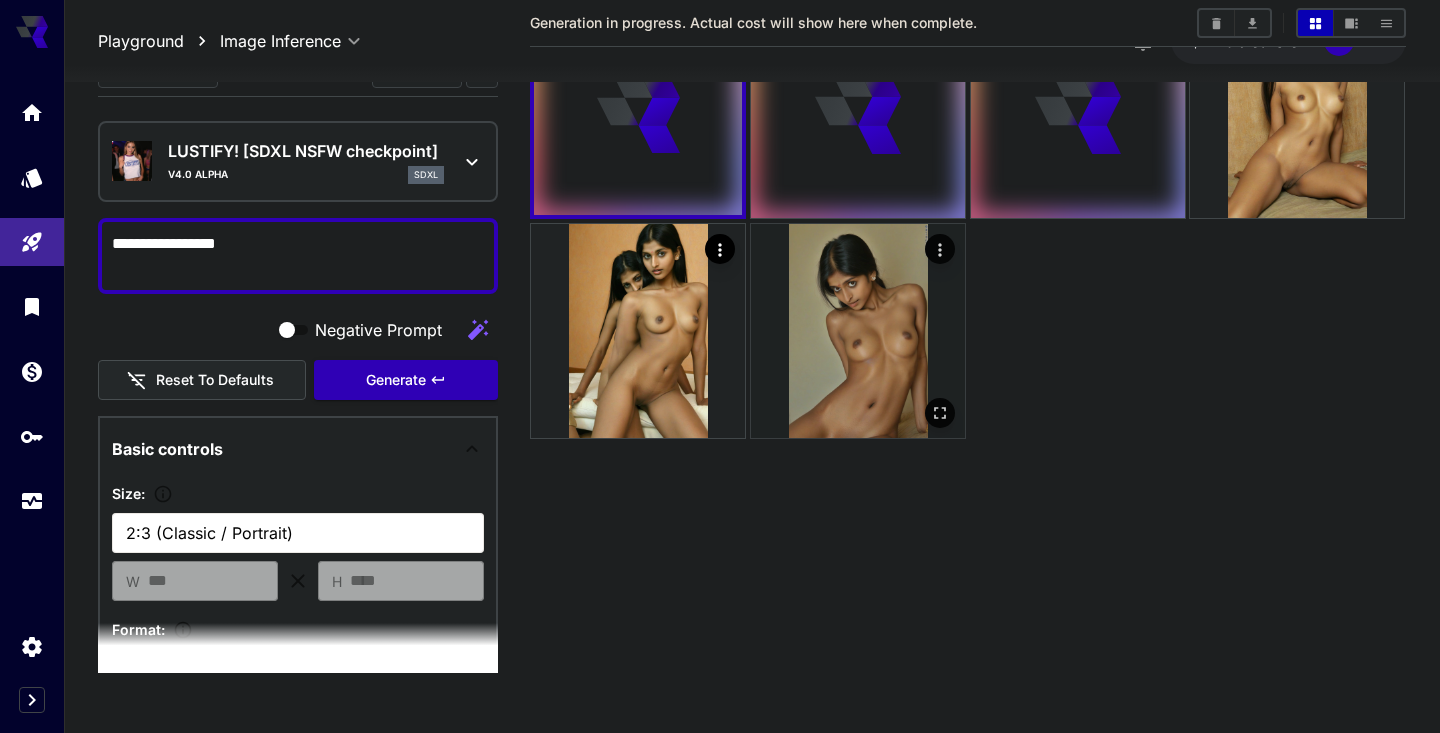 scroll, scrollTop: 0, scrollLeft: 0, axis: both 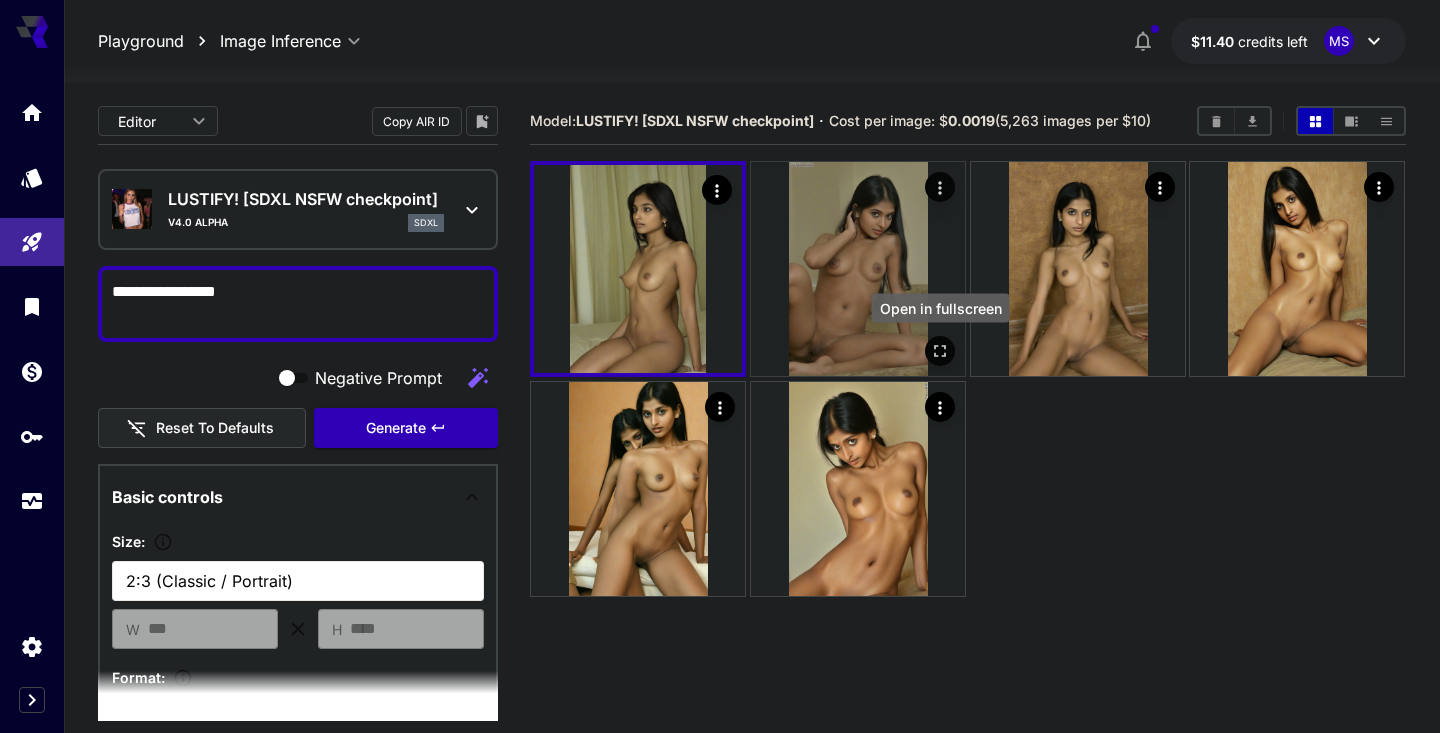 click 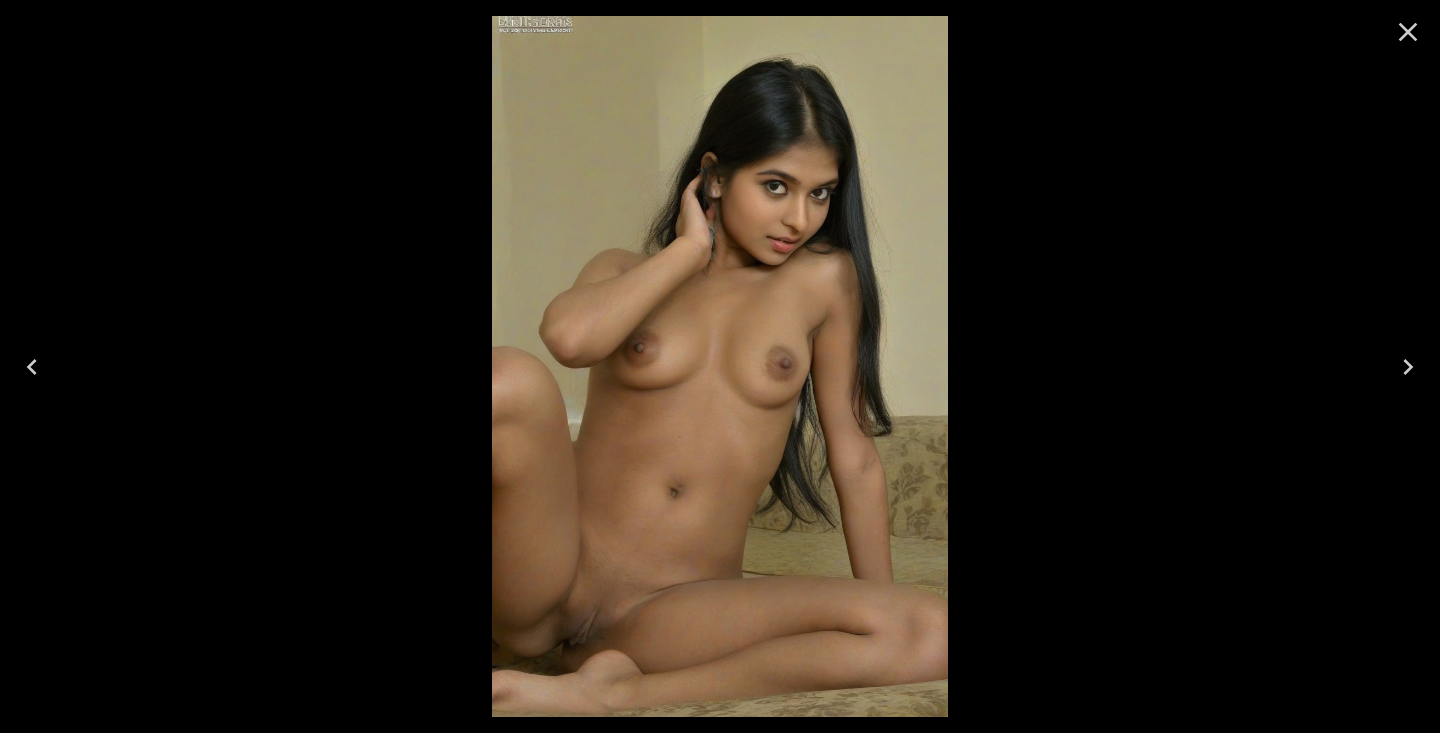 click 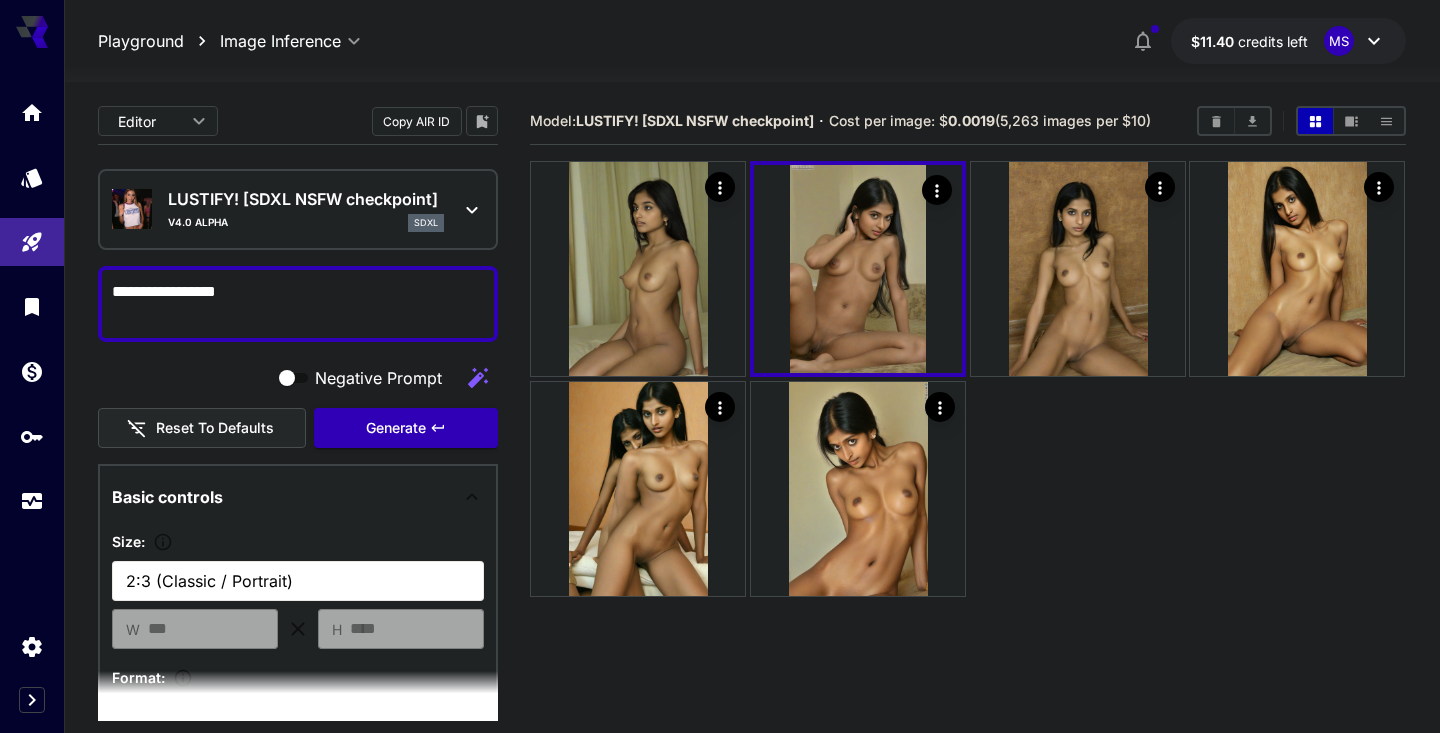 click on "**********" at bounding box center (298, 304) 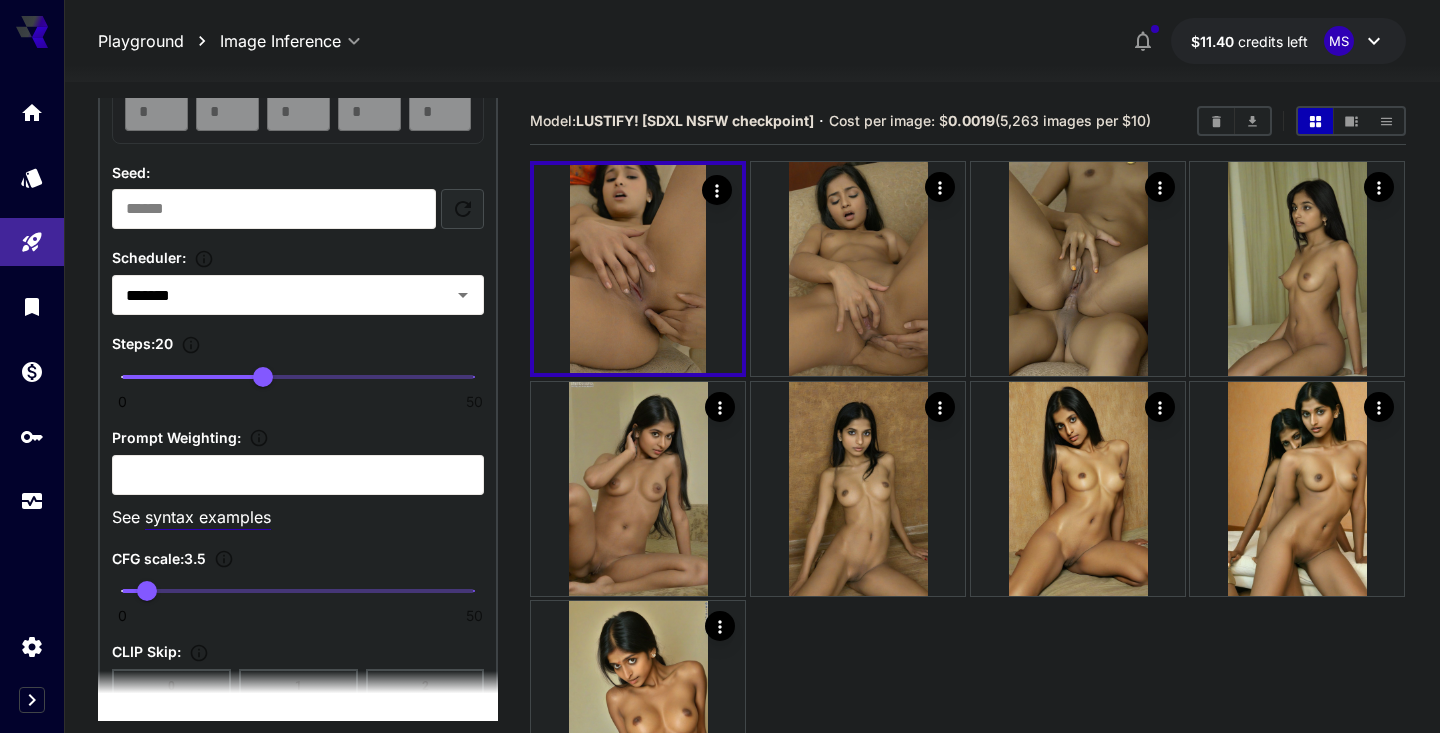 scroll, scrollTop: 1167, scrollLeft: 0, axis: vertical 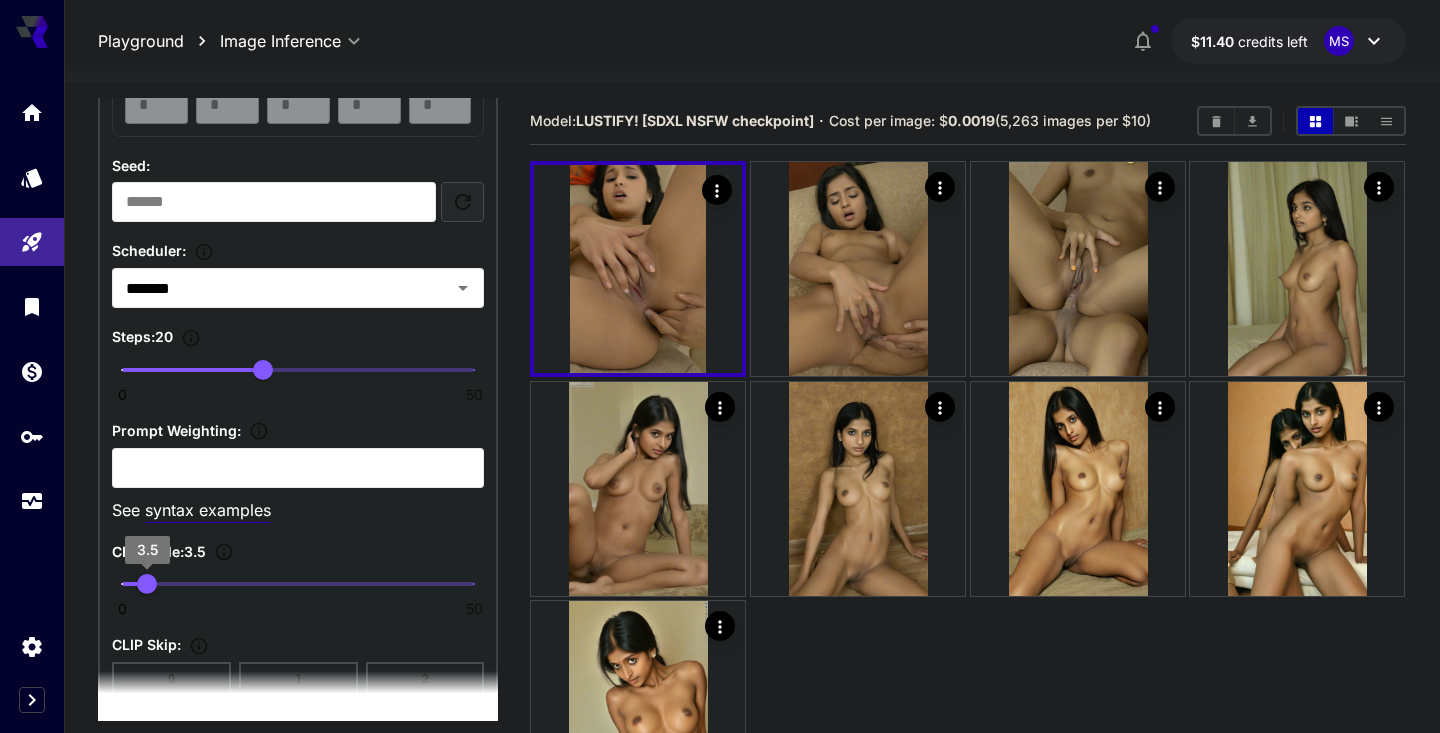 type on "**********" 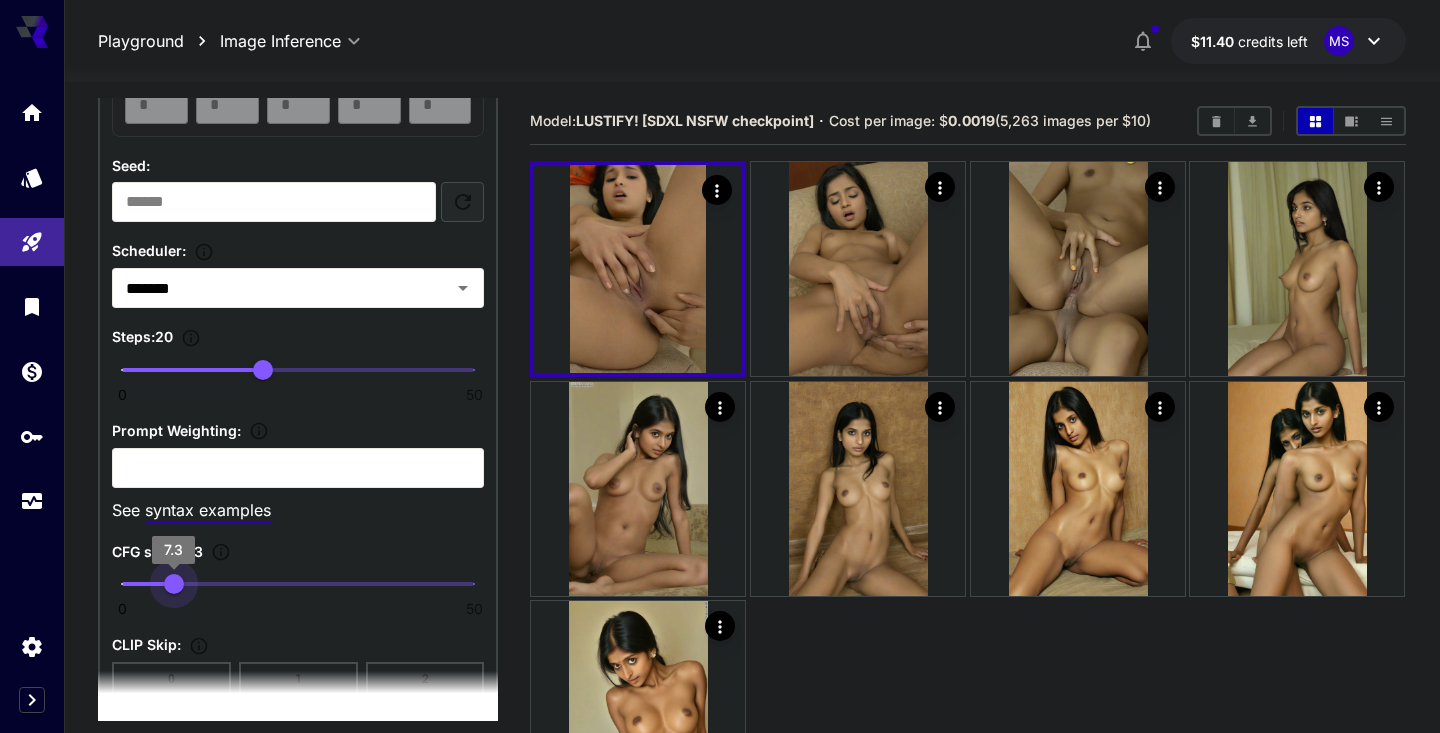 type on "*" 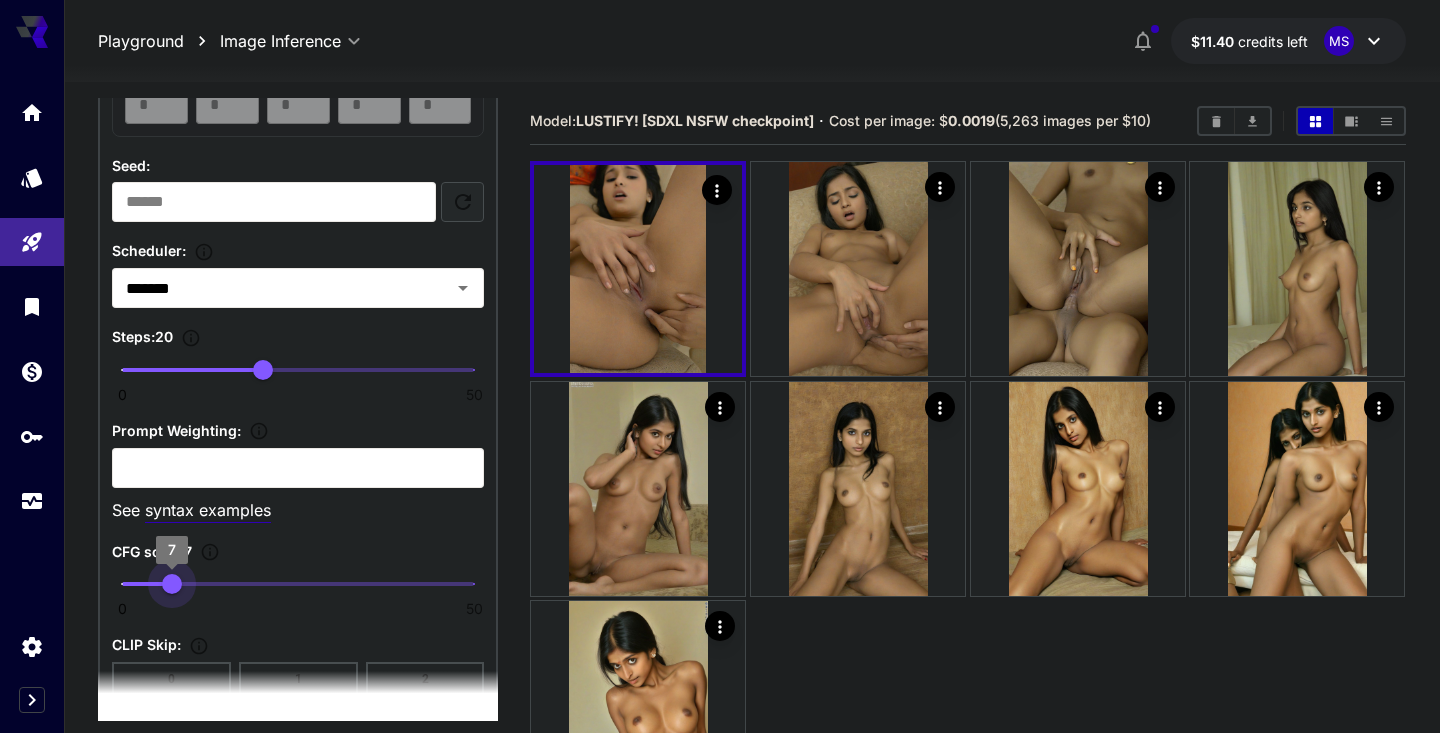 click on "7" at bounding box center (172, 584) 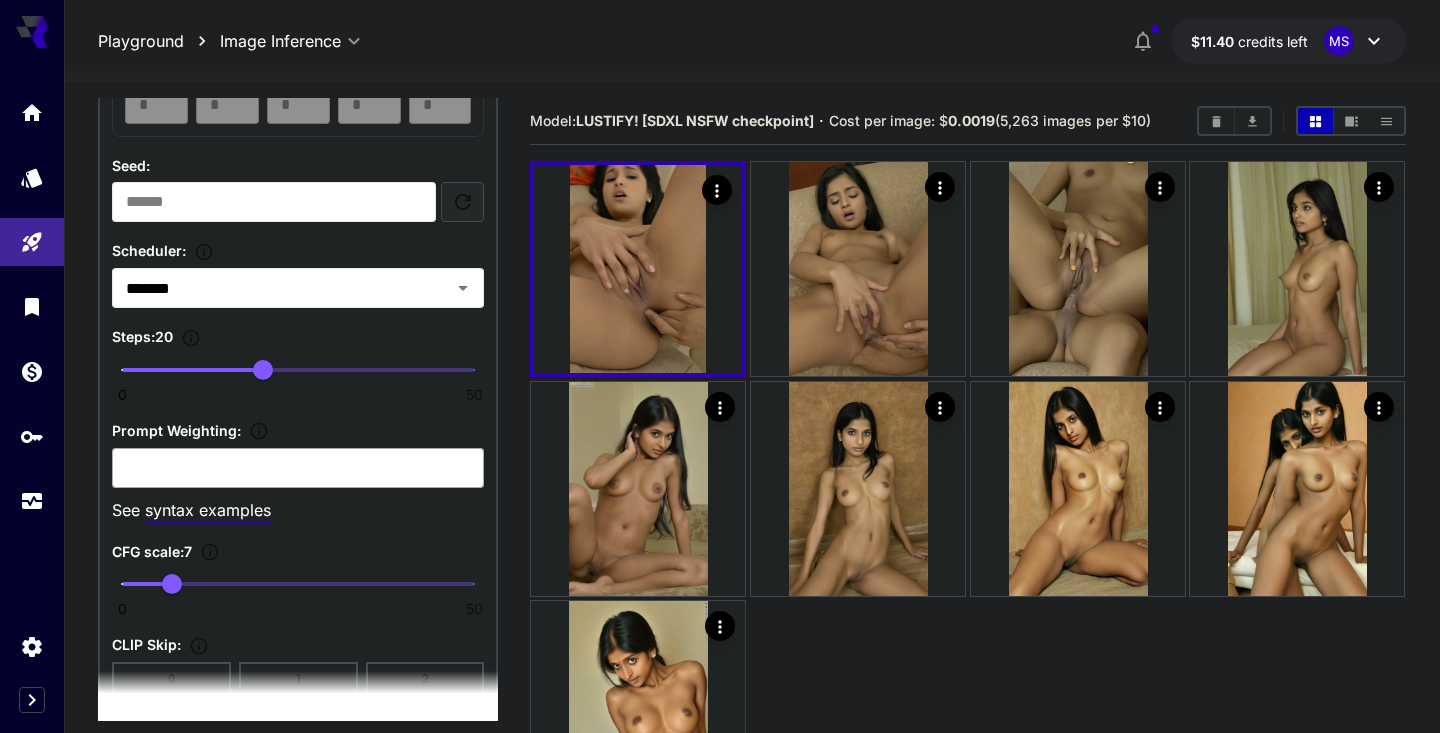 scroll, scrollTop: 0, scrollLeft: 0, axis: both 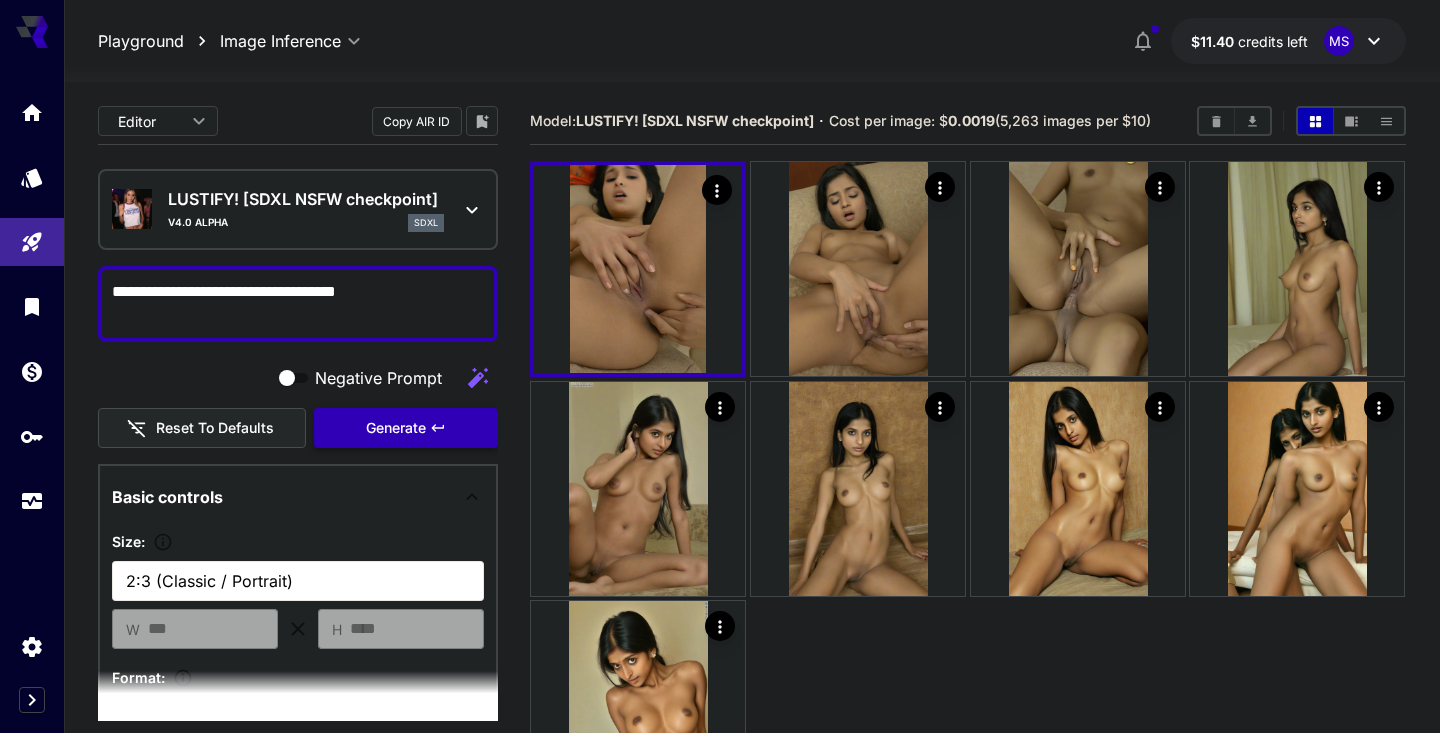 click on "Generate" at bounding box center [396, 428] 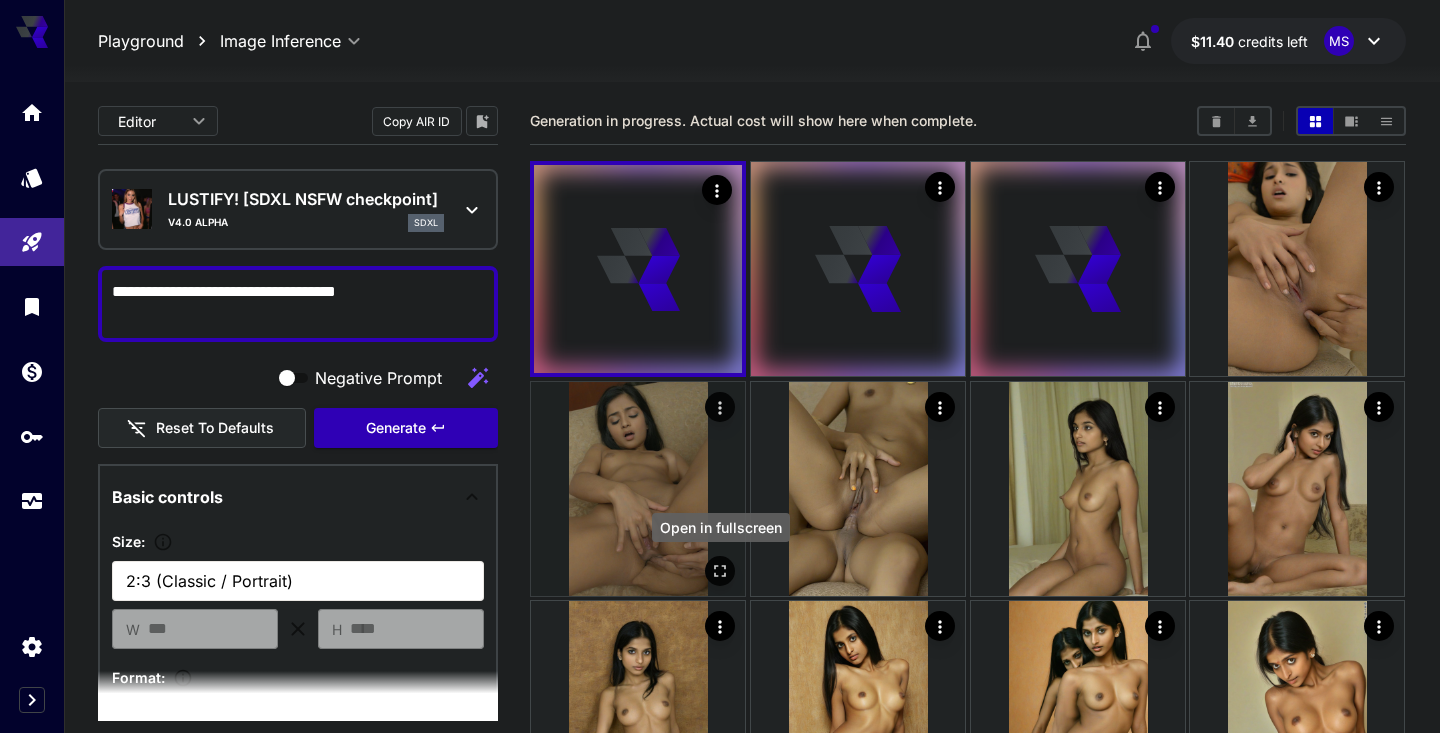 click 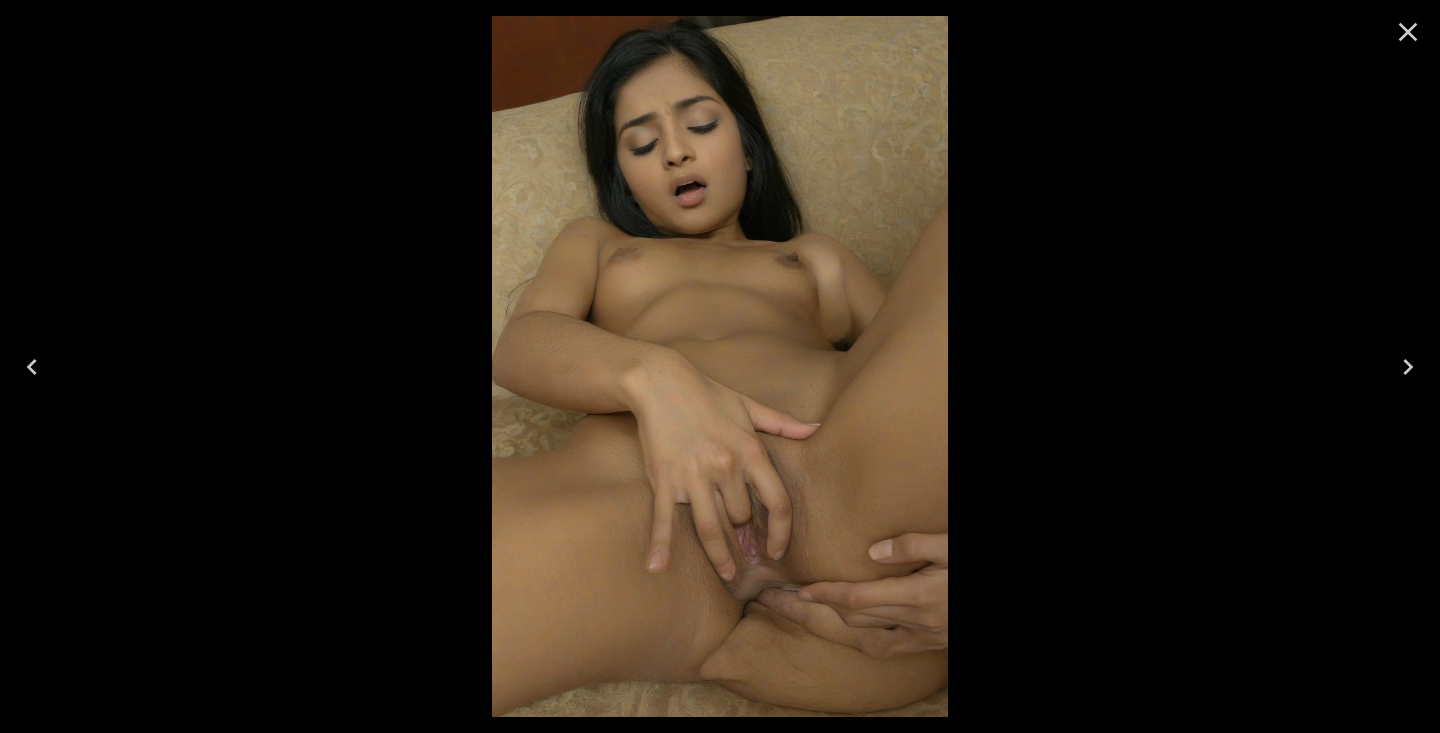 click 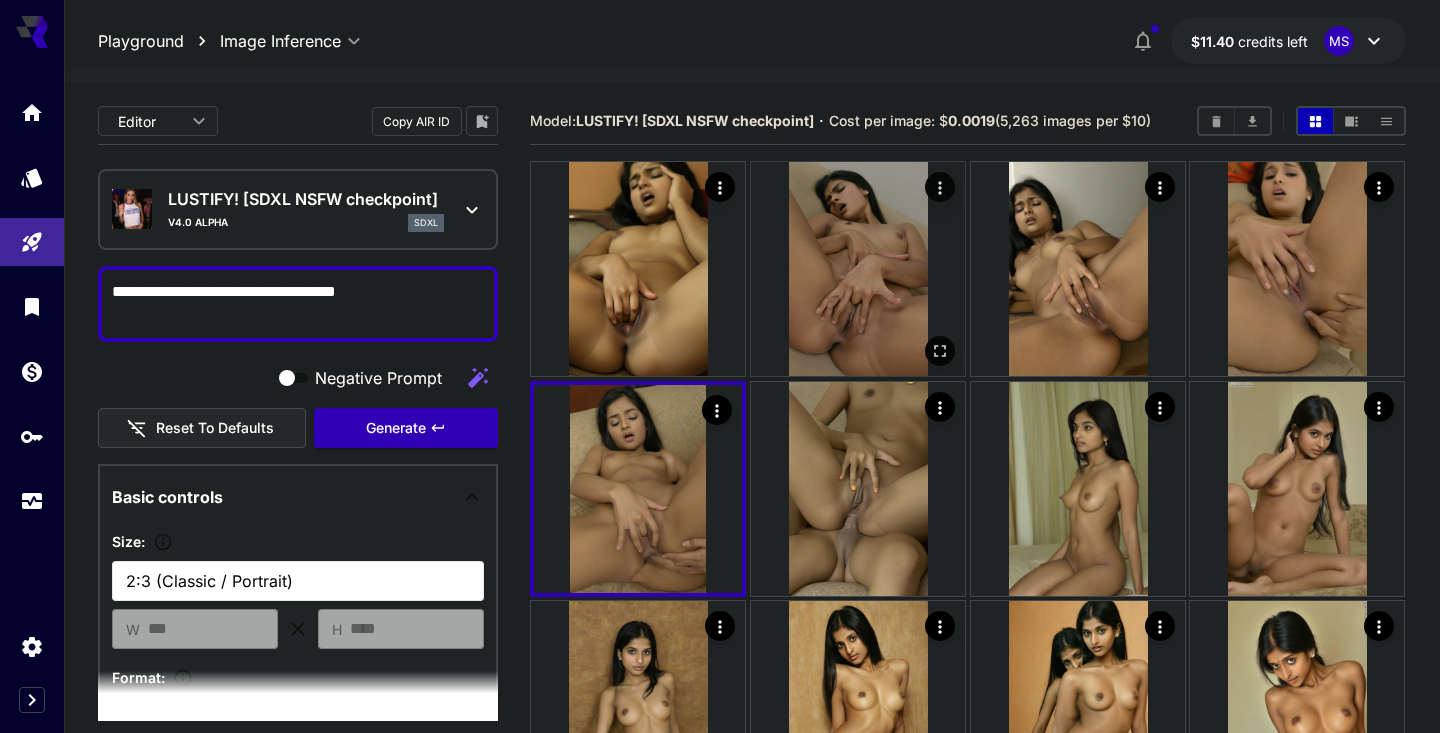 click 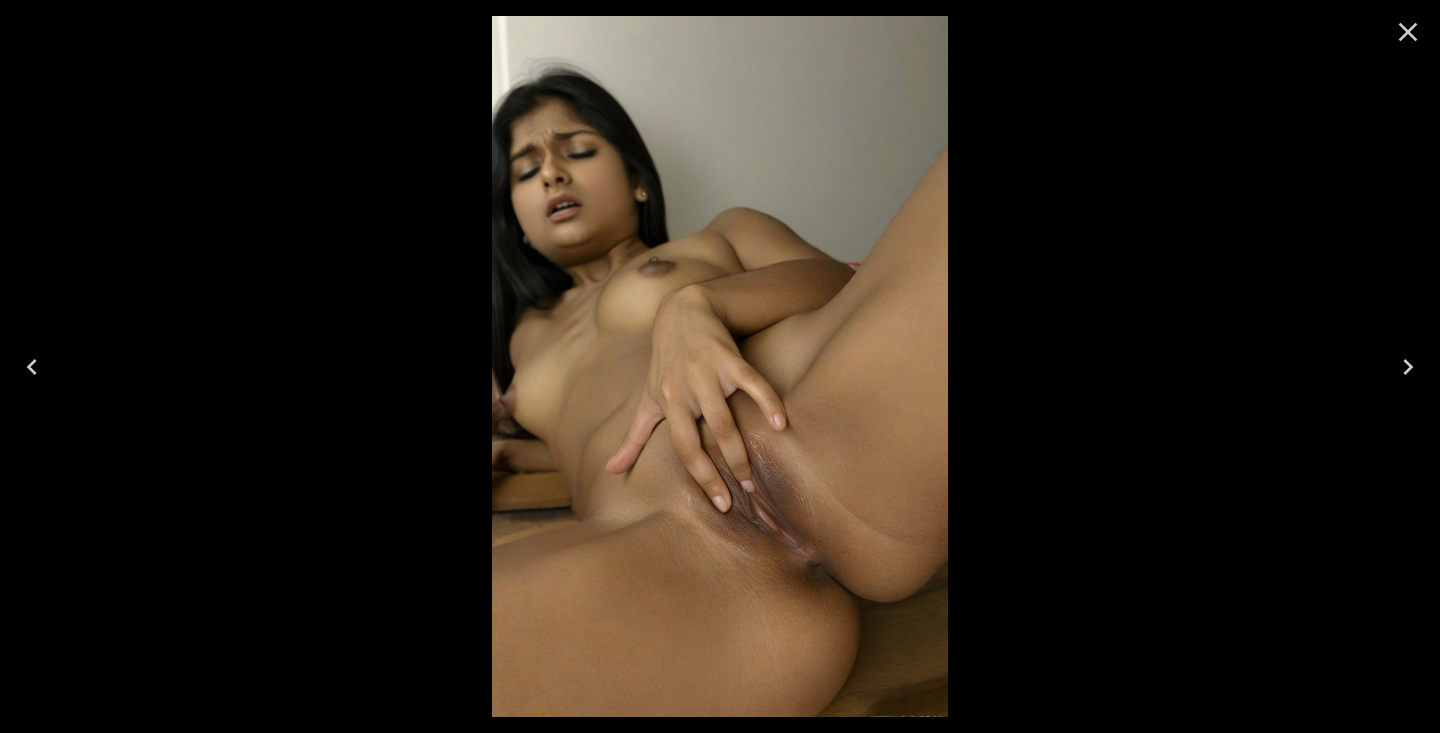 click 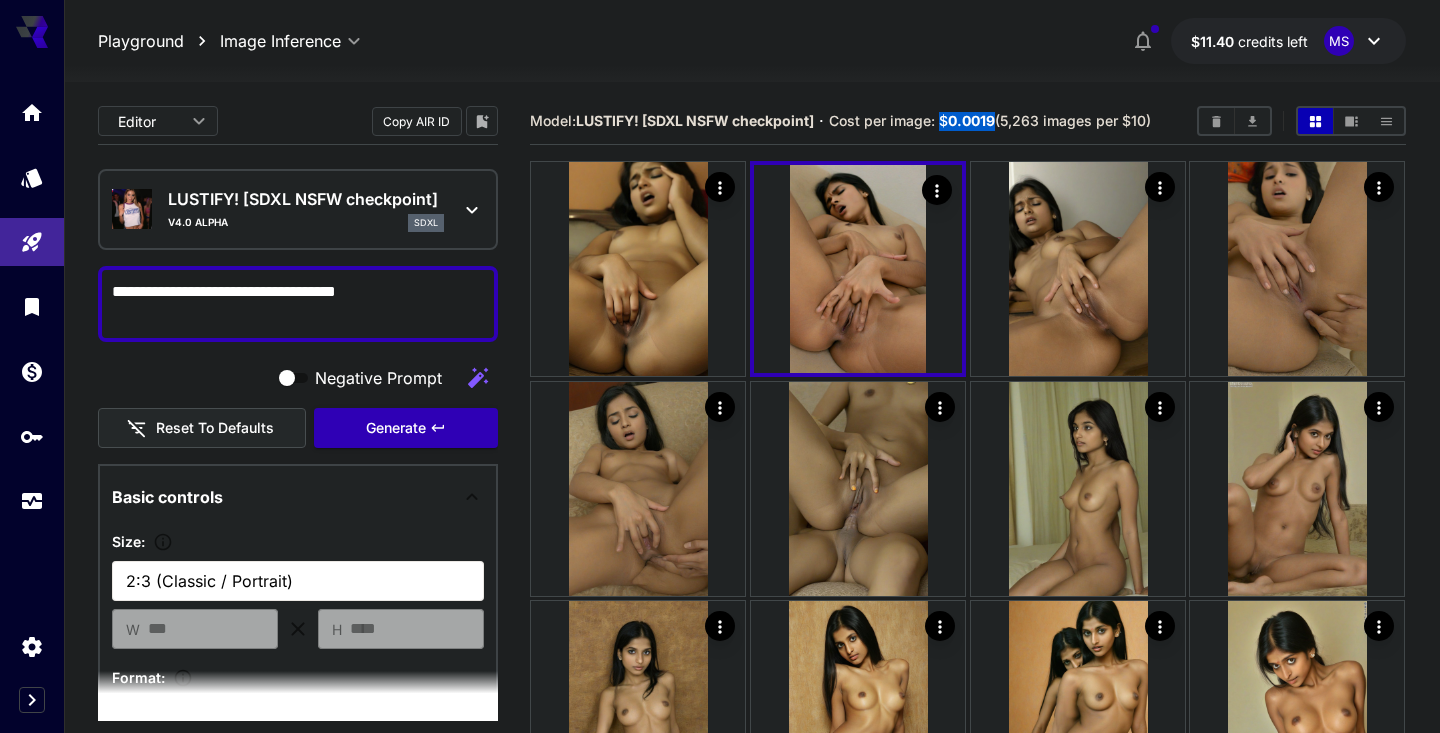 drag, startPoint x: 1000, startPoint y: 120, endPoint x: 947, endPoint y: 120, distance: 53 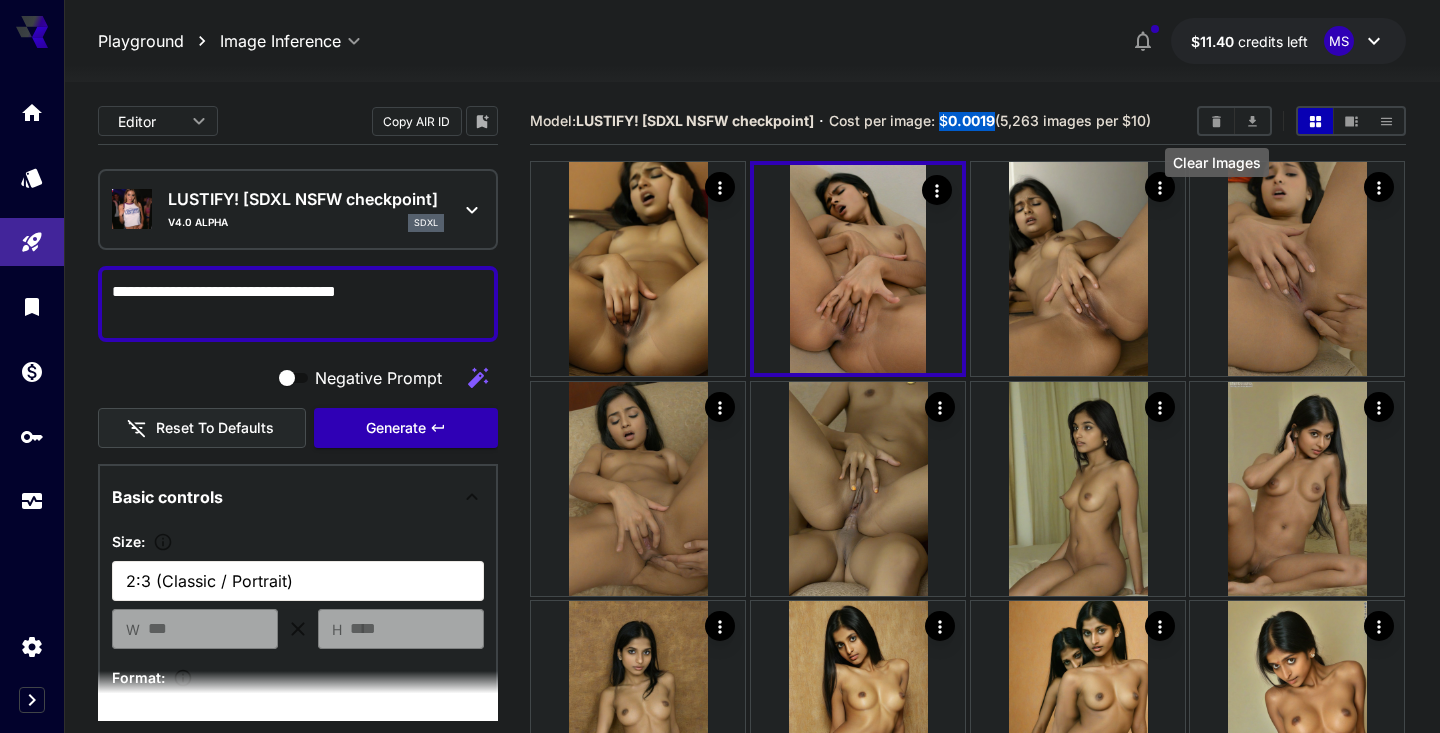 click 